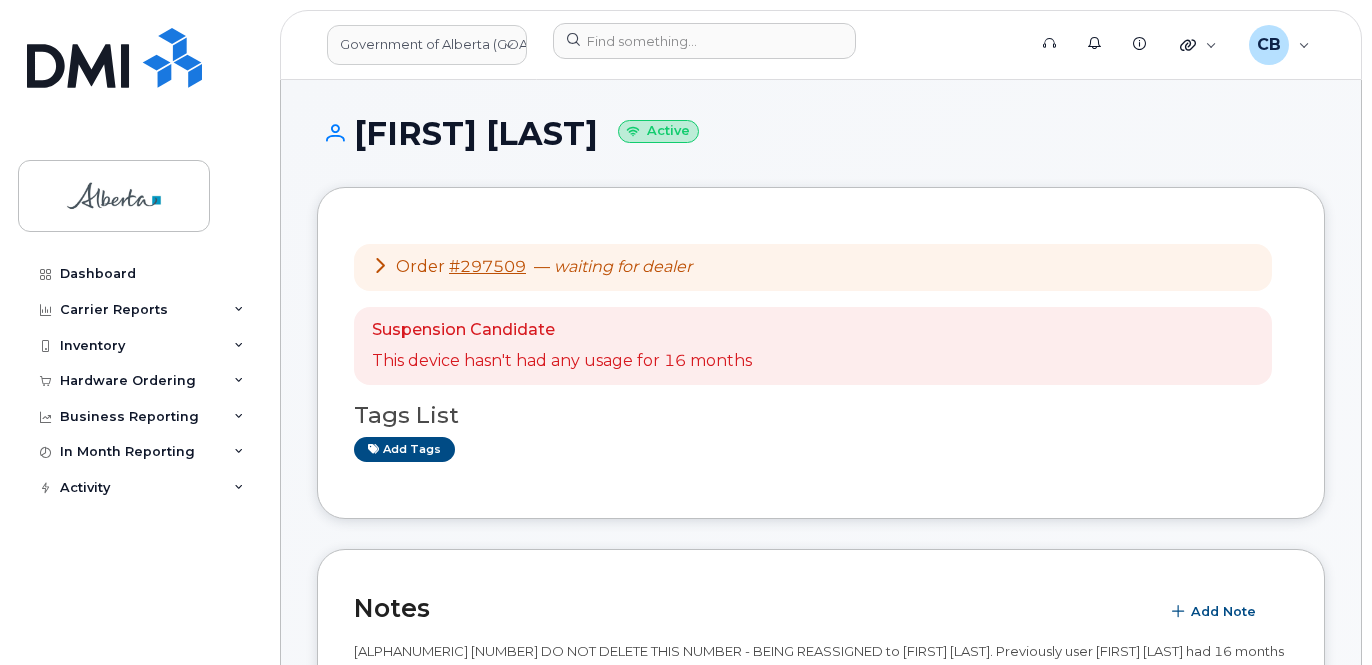 scroll, scrollTop: 400, scrollLeft: 0, axis: vertical 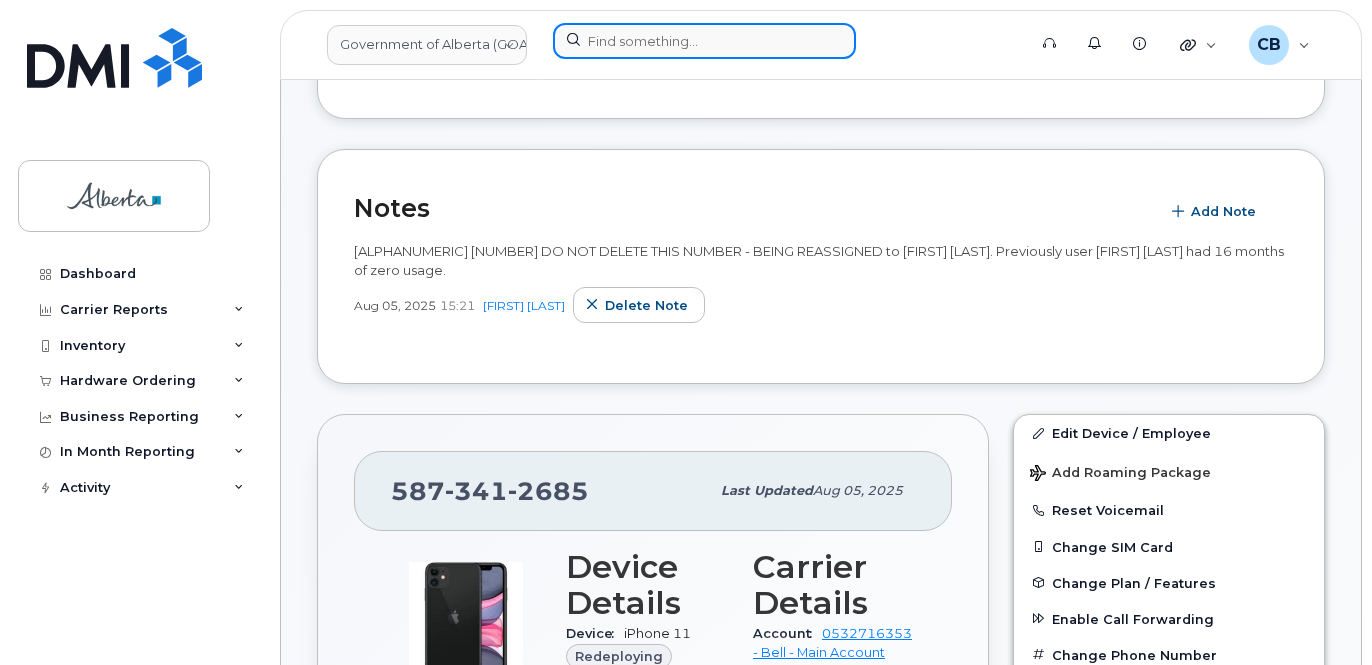 click at bounding box center [704, 41] 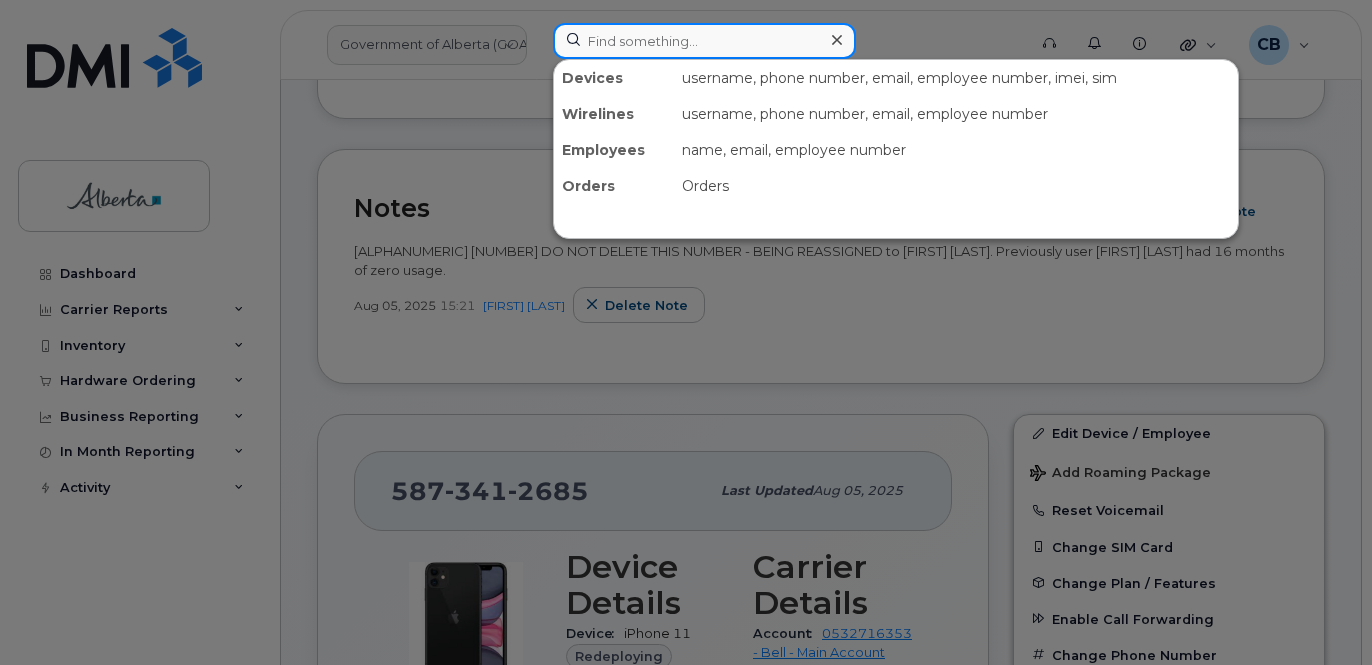 paste on "[PHONE]" 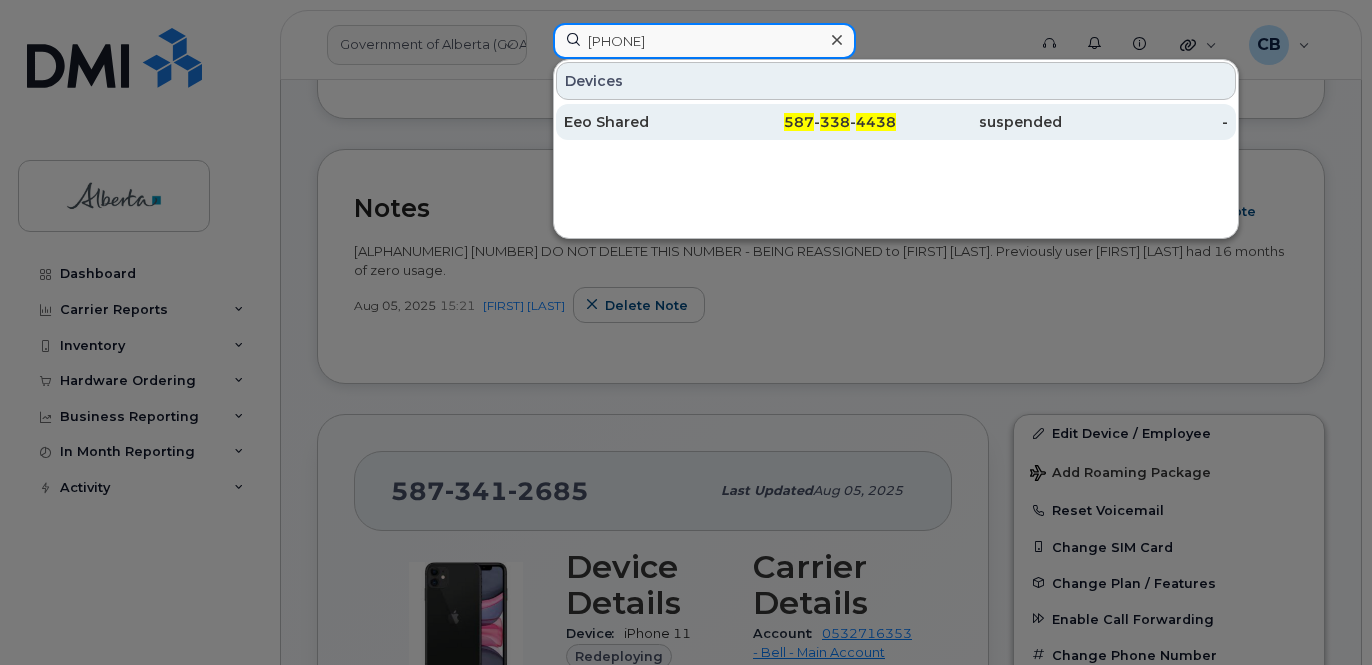 type on "[PHONE]" 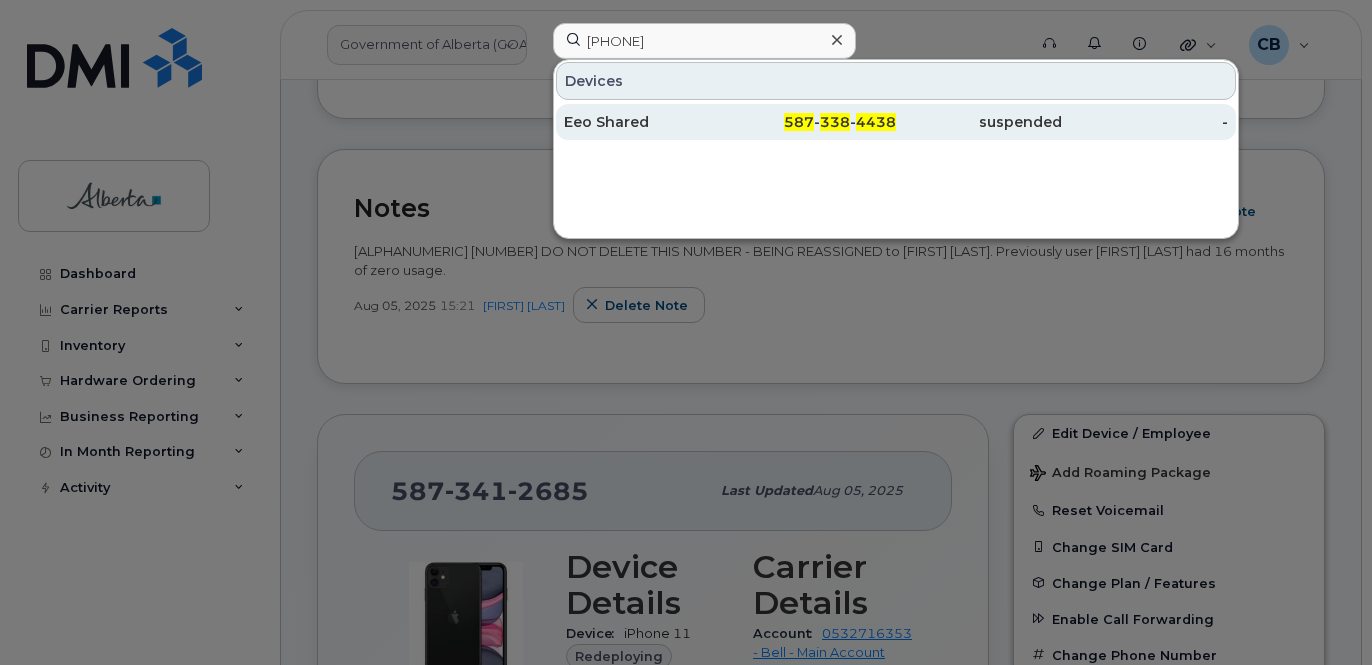 click on "Eeo Shared" at bounding box center (647, 122) 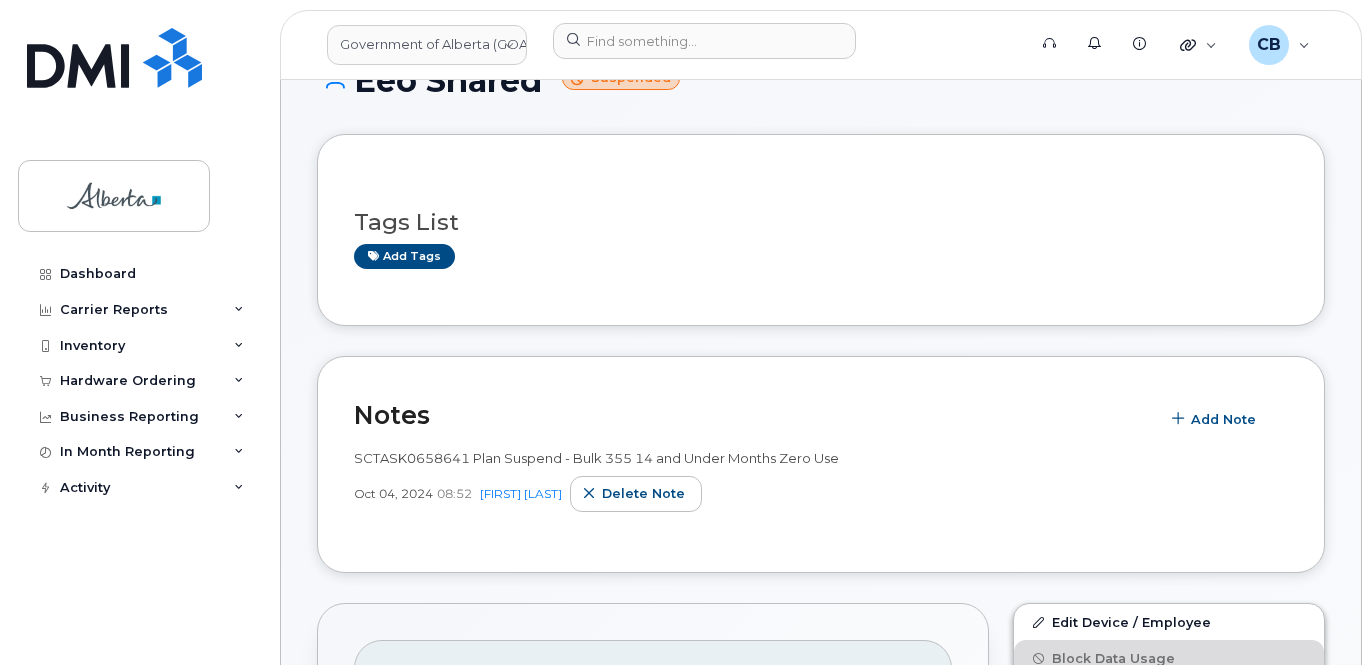 scroll, scrollTop: 0, scrollLeft: 0, axis: both 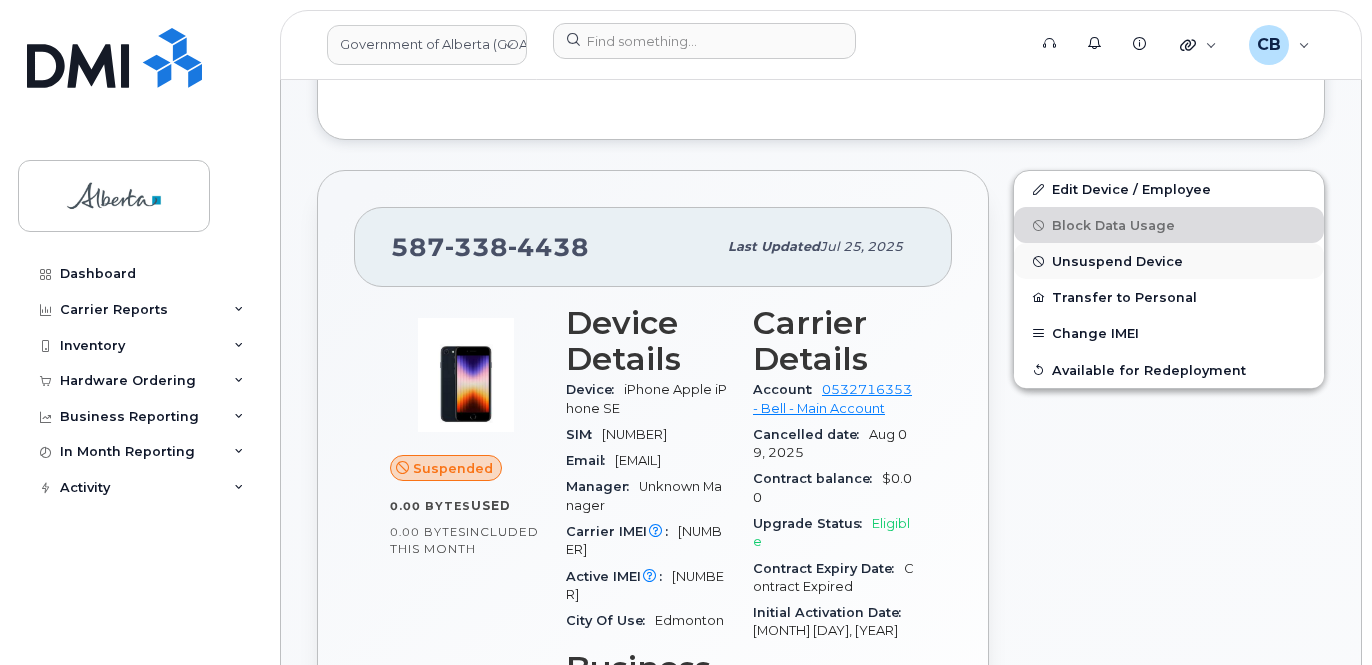 click on "Unsuspend Device" at bounding box center (1117, 261) 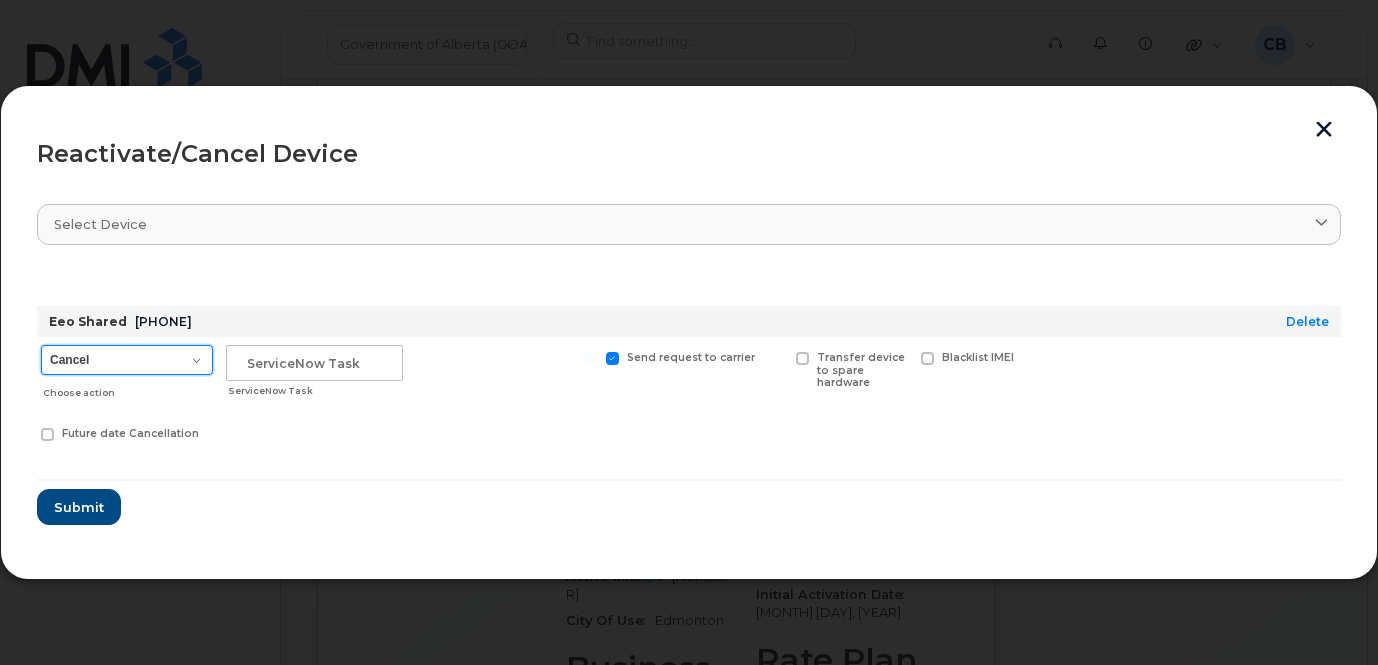 click on "Cancel Suspend - Extend Suspension Reactivate" at bounding box center (127, 360) 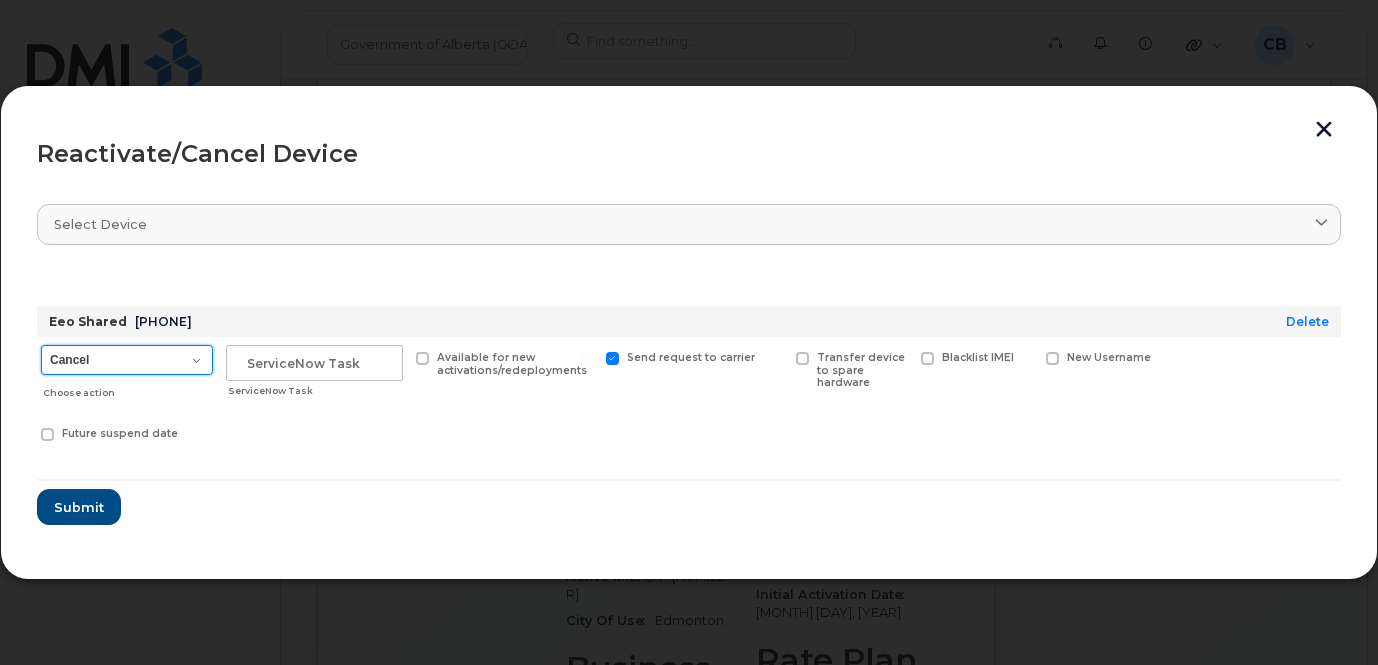 click on "Cancel Suspend - Extend Suspension Reactivate" at bounding box center (127, 360) 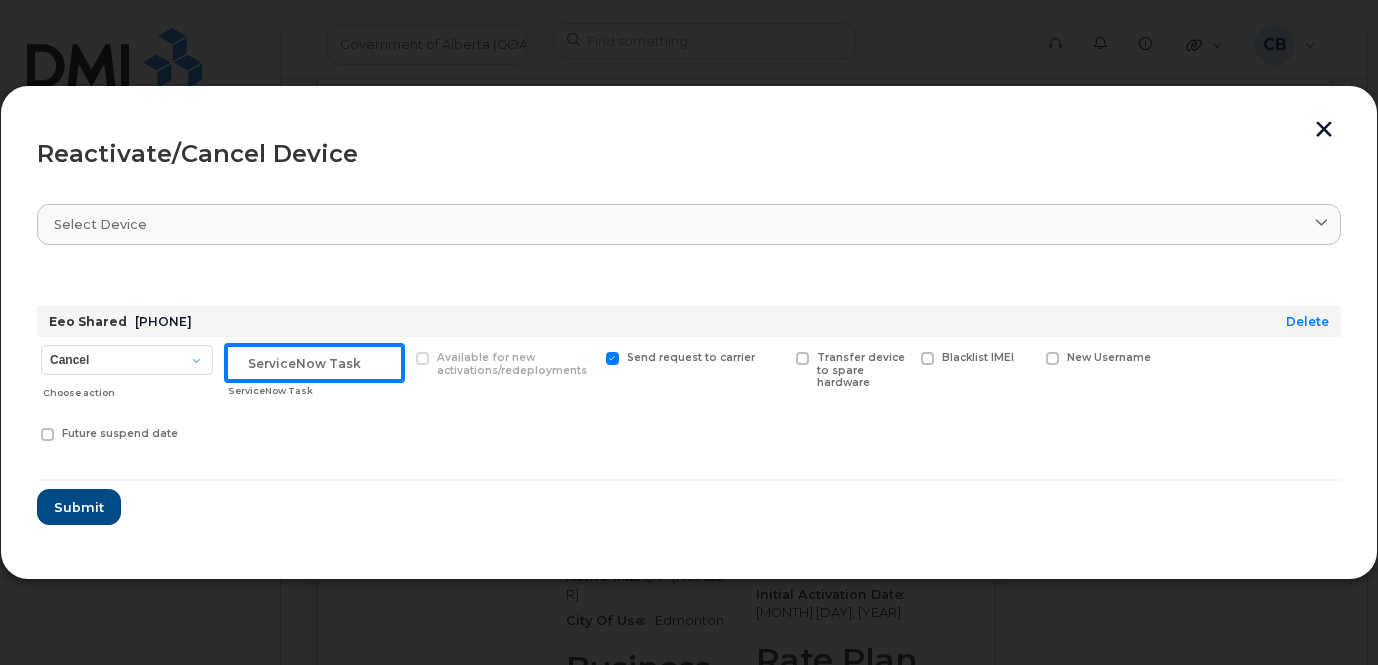 click at bounding box center [314, 363] 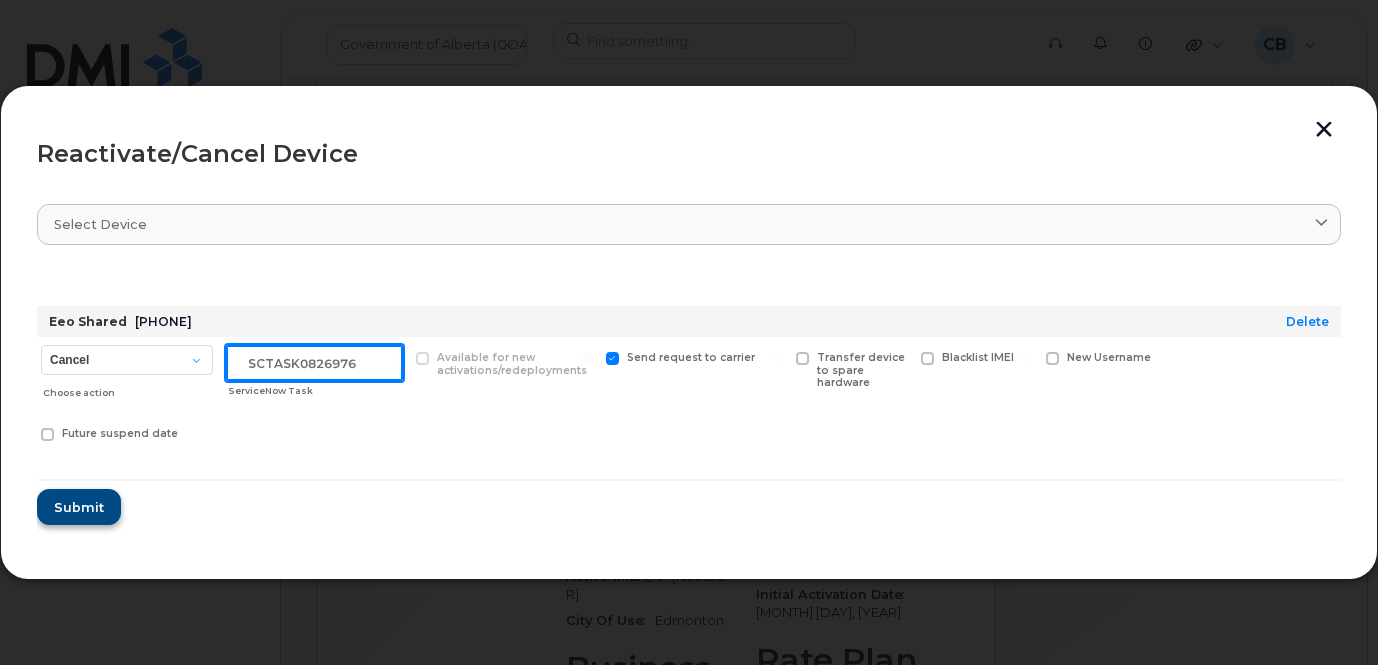 type on "SCTASK0826976" 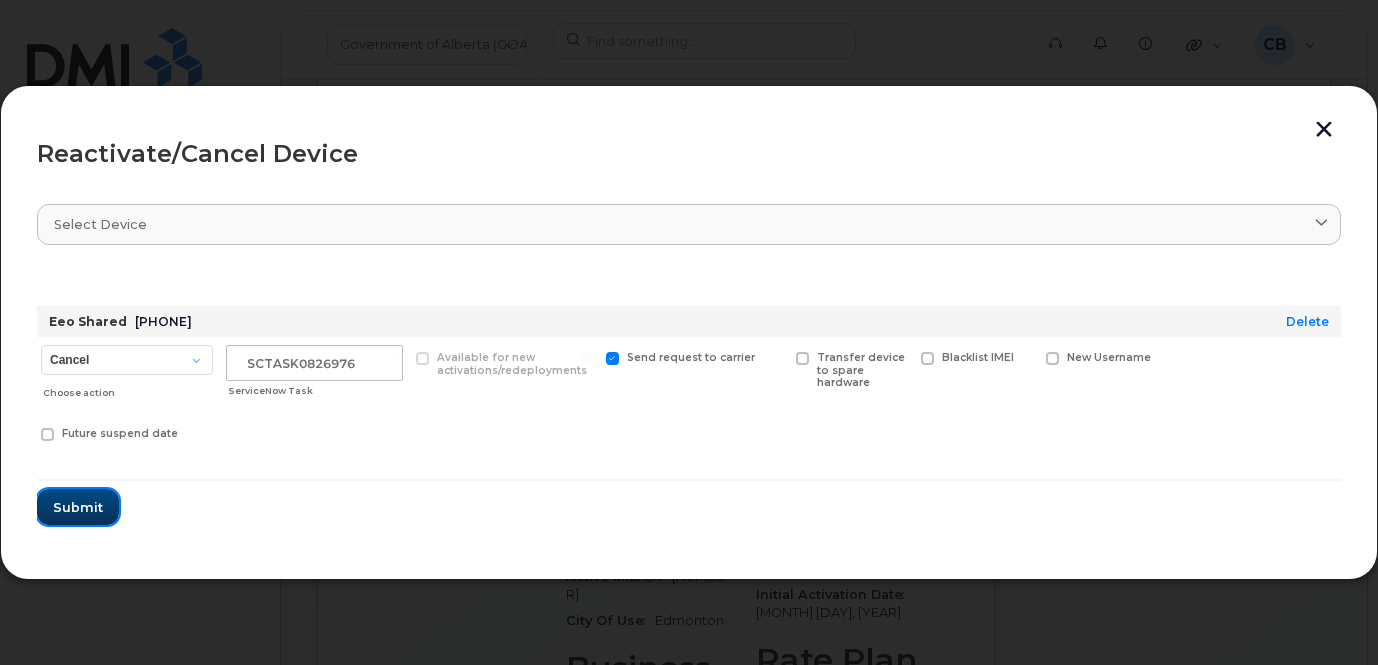 click on "Submit" at bounding box center (78, 507) 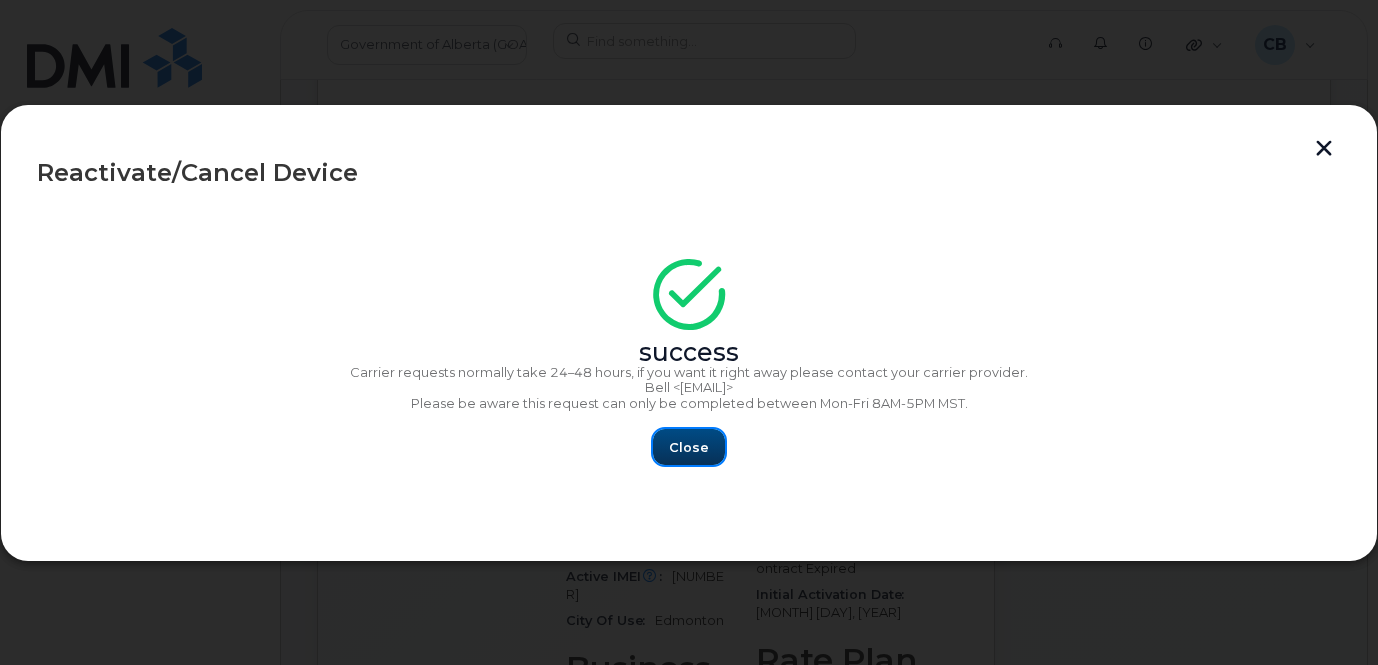 click on "Close" at bounding box center [689, 447] 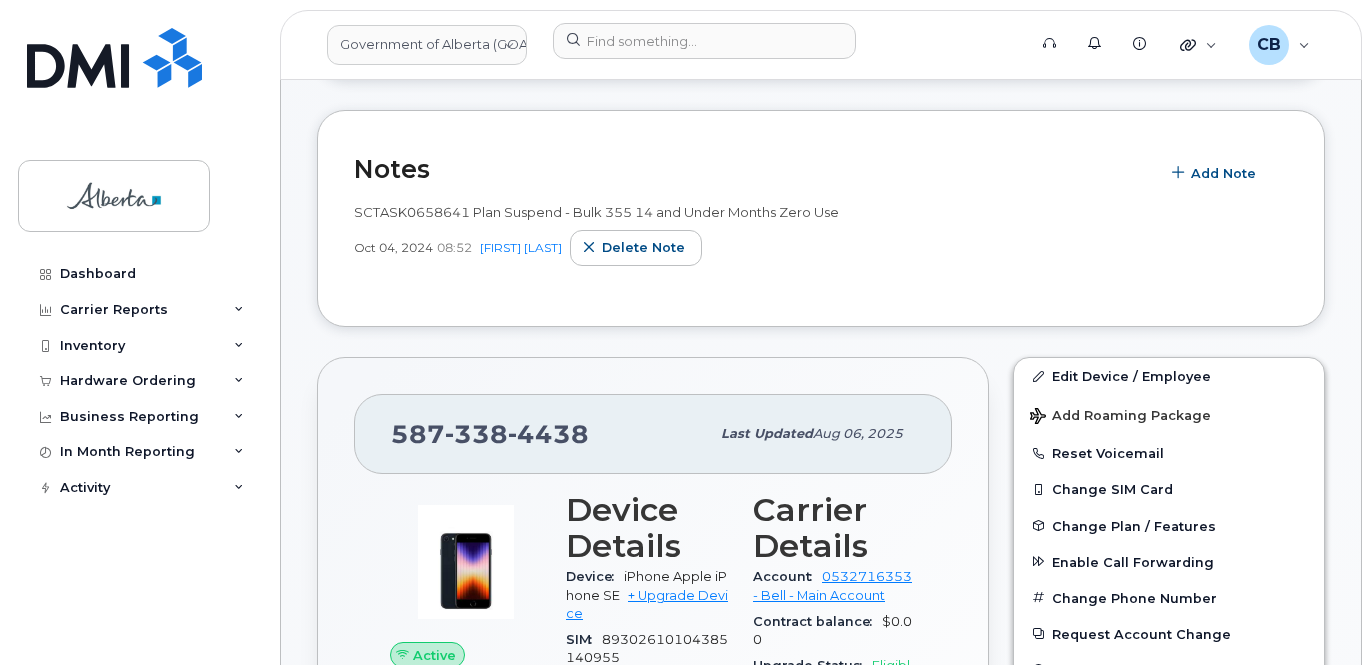 scroll, scrollTop: 300, scrollLeft: 0, axis: vertical 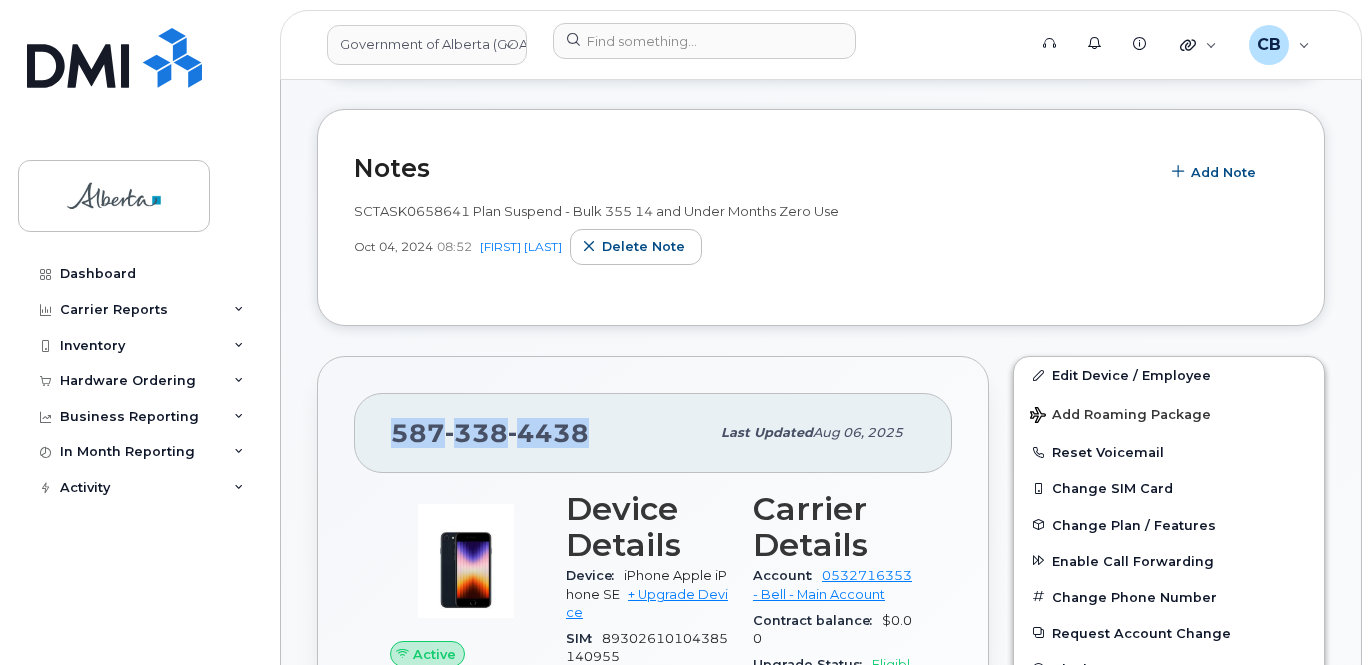 drag, startPoint x: 589, startPoint y: 431, endPoint x: 394, endPoint y: 439, distance: 195.16403 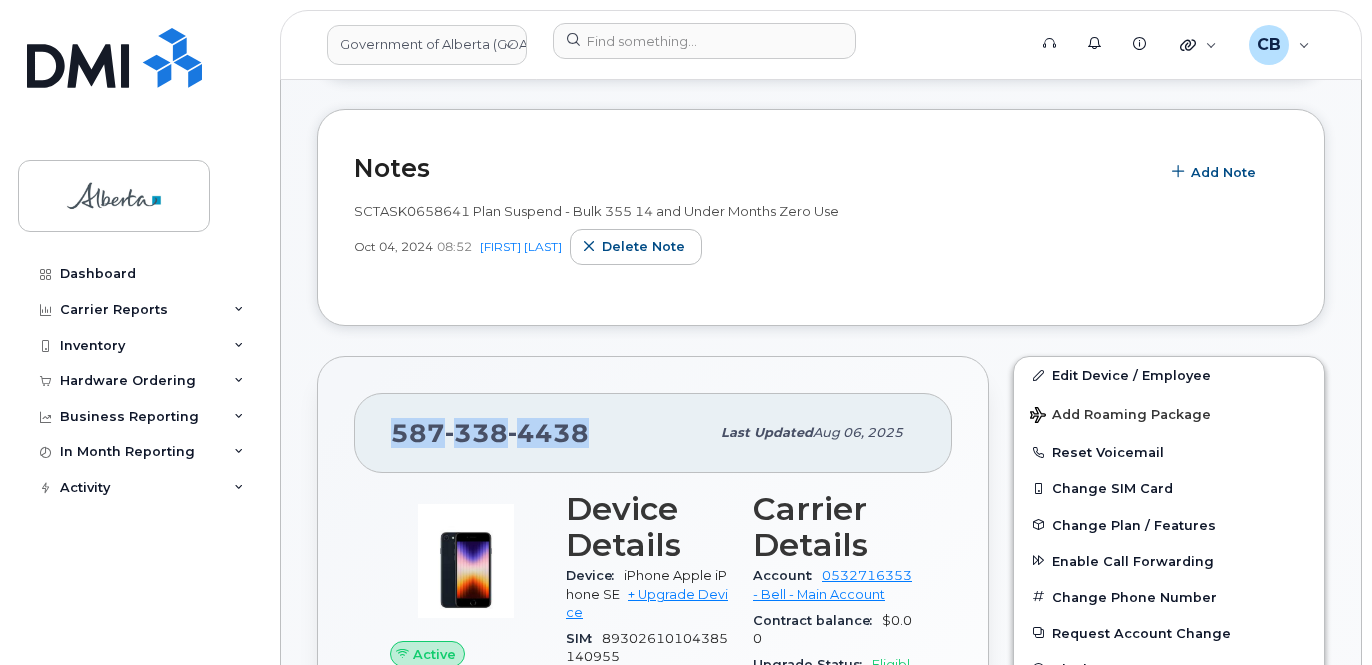 click on "587 338 4438" at bounding box center (550, 433) 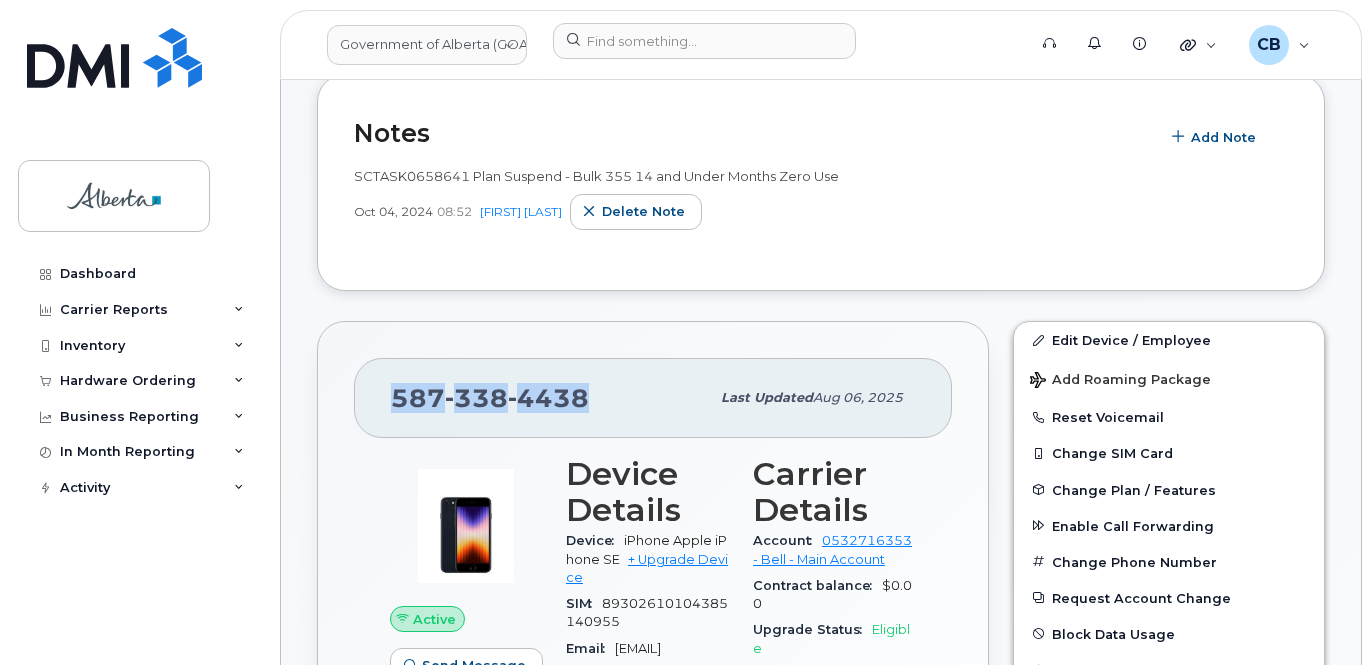 scroll, scrollTop: 300, scrollLeft: 0, axis: vertical 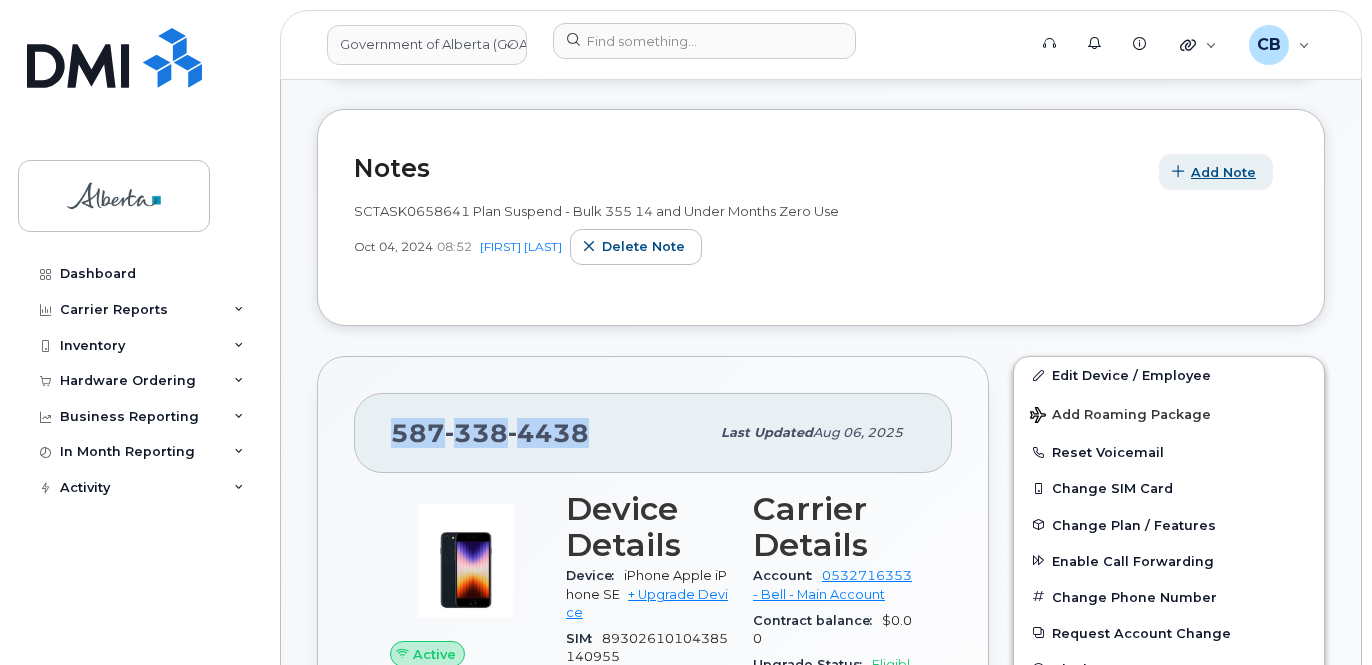click on "Add Note" at bounding box center [1223, 172] 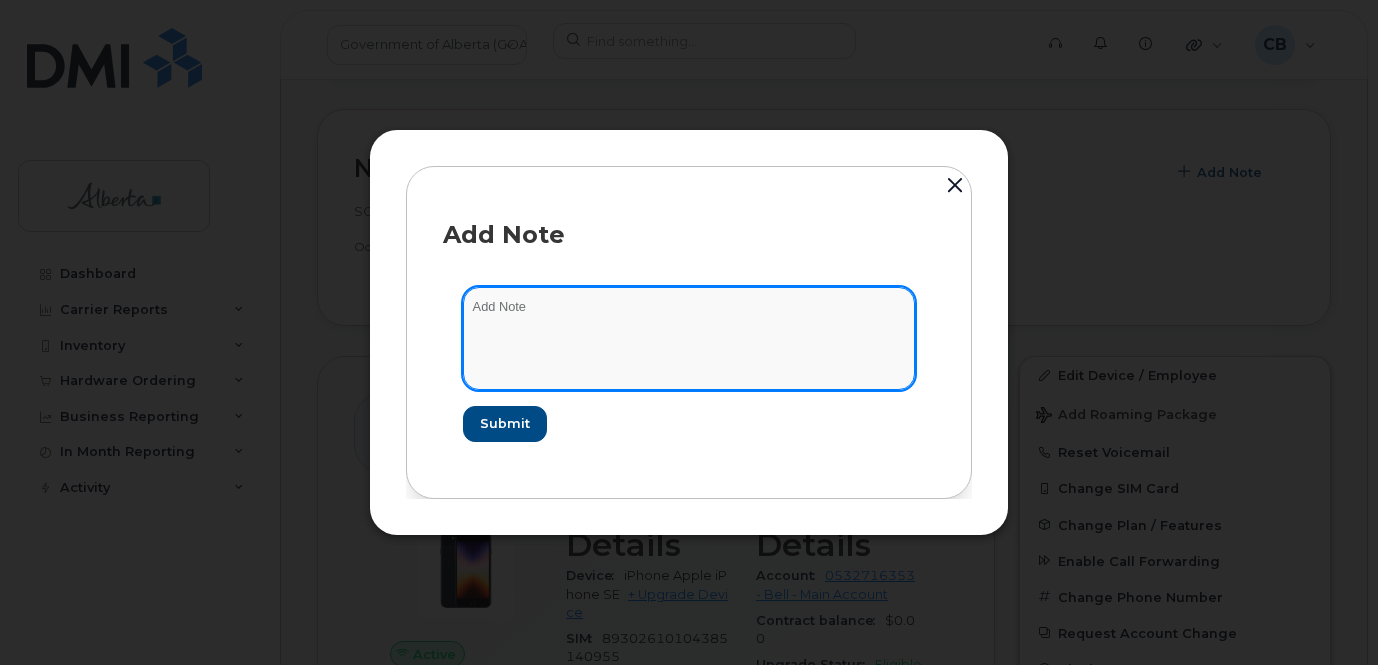 click at bounding box center (689, 338) 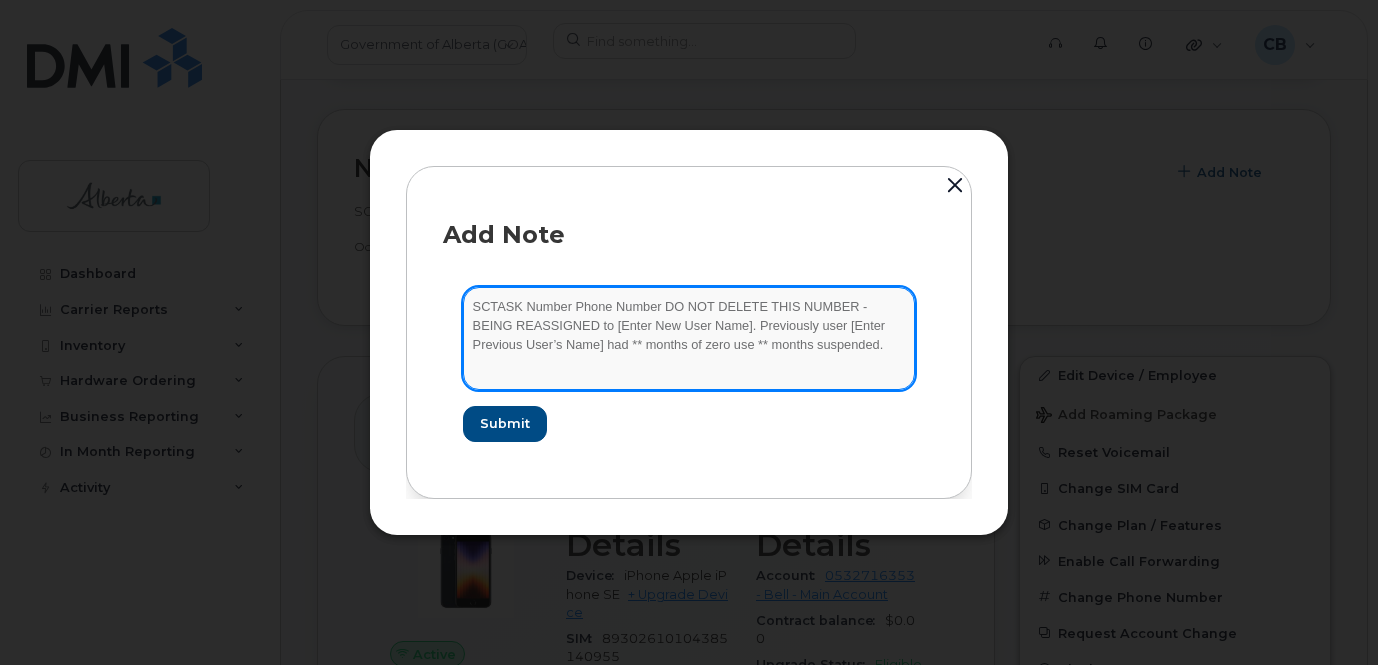 click on "SCTASK Number Phone Number DO NOT DELETE THIS NUMBER - BEING REASSIGNED to [Enter New User Name].  Previously user [Enter Previous User’s Name] had ** months of zero use ** months suspended." at bounding box center (689, 338) 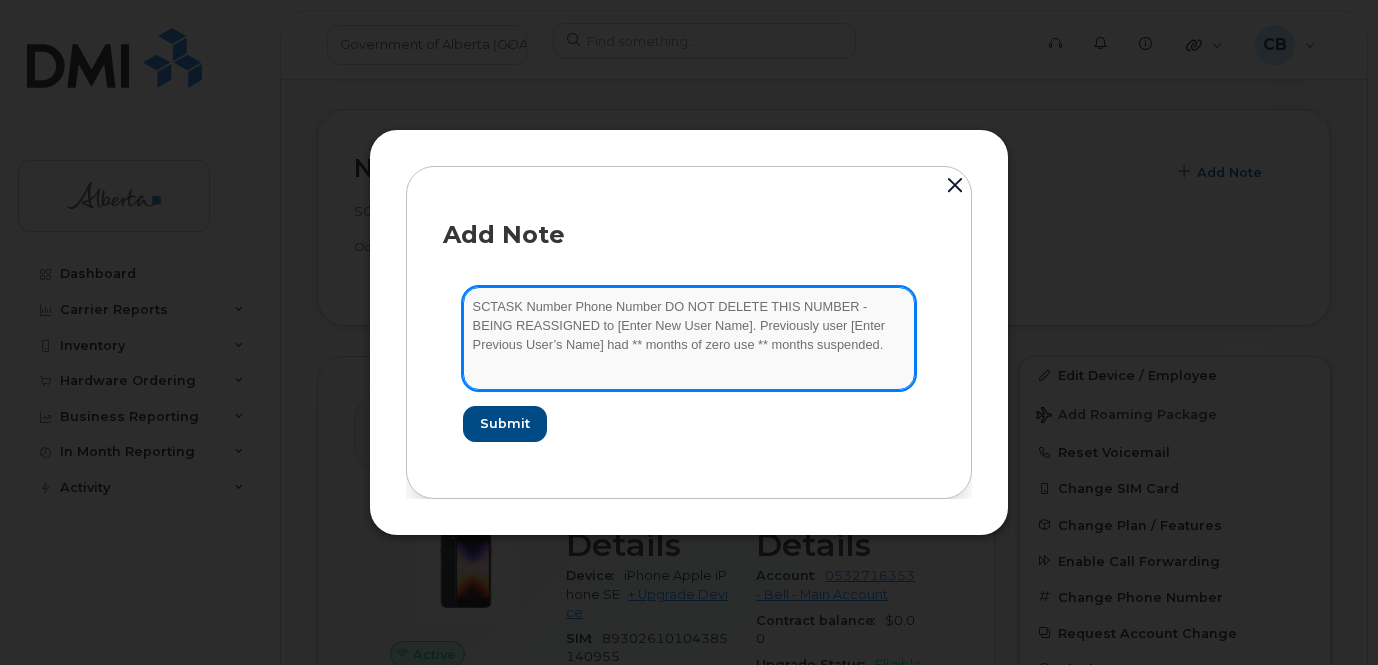 click on "SCTASK0826976 Number Phone Number DO NOT DELETE THIS NUMBER - BEING REASSIGNED to [Enter New User Name].  Previously user [Enter Previous User’s Name] had ** months of zero use ** months suspended." at bounding box center [689, 338] 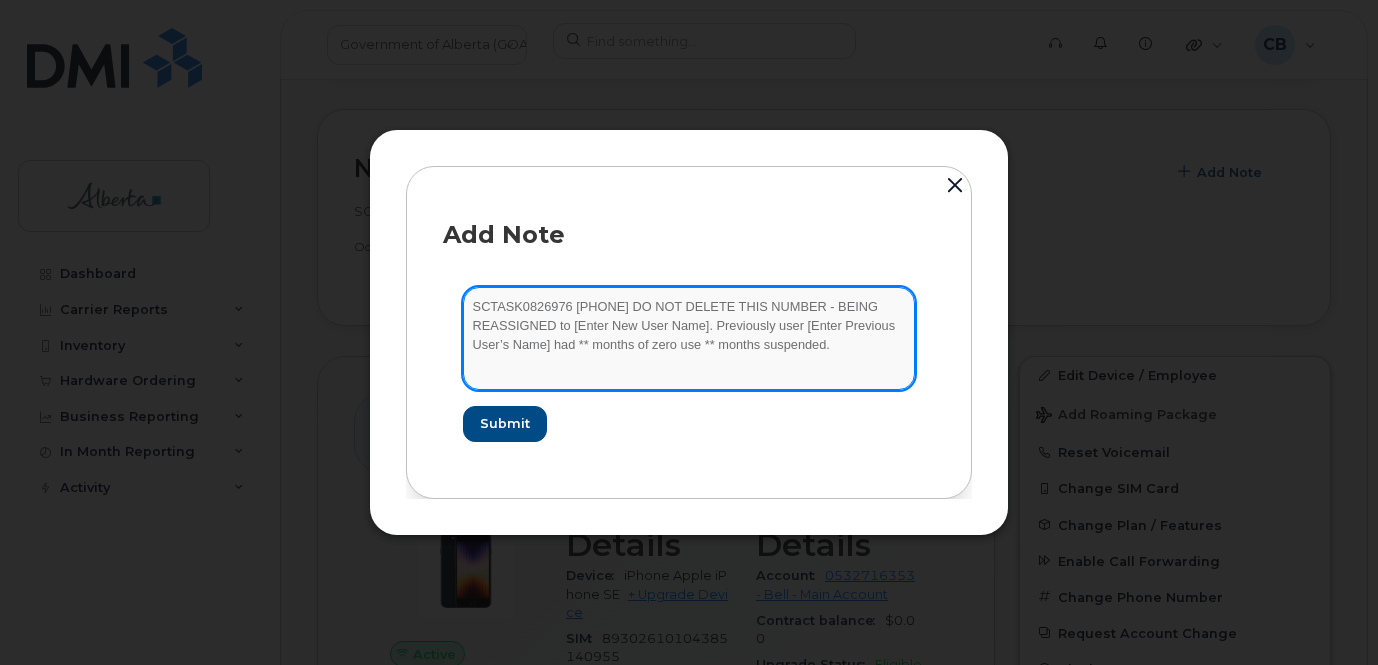 click on "SCTASK0826976 5873384438 DO NOT DELETE THIS NUMBER - BEING REASSIGNED to [Enter New User Name].  Previously user [Enter Previous User’s Name] had ** months of zero use ** months suspended." at bounding box center (689, 338) 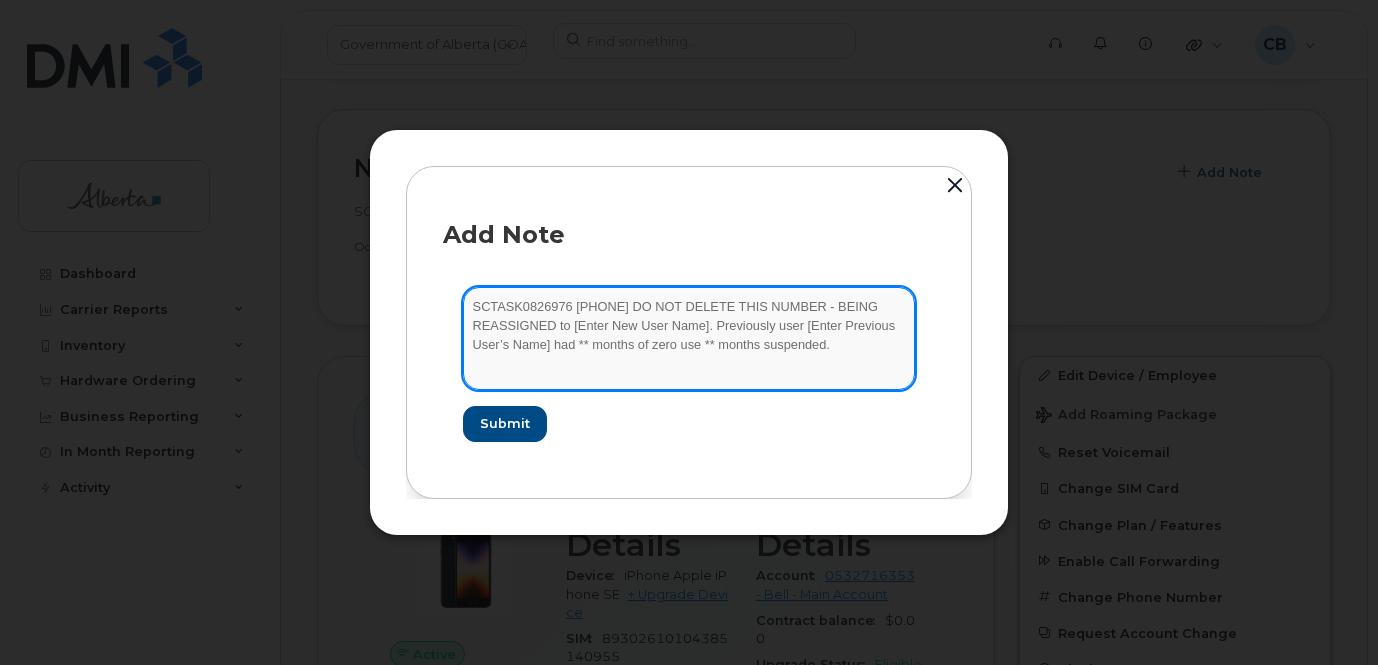 click on "SCTASK0826976 5873384438 DO NOT DELETE THIS NUMBER - BEING REASSIGNED to [Enter New User Name].  Previously user [Enter Previous User’s Name] had ** months of zero use ** months suspended." at bounding box center (689, 338) 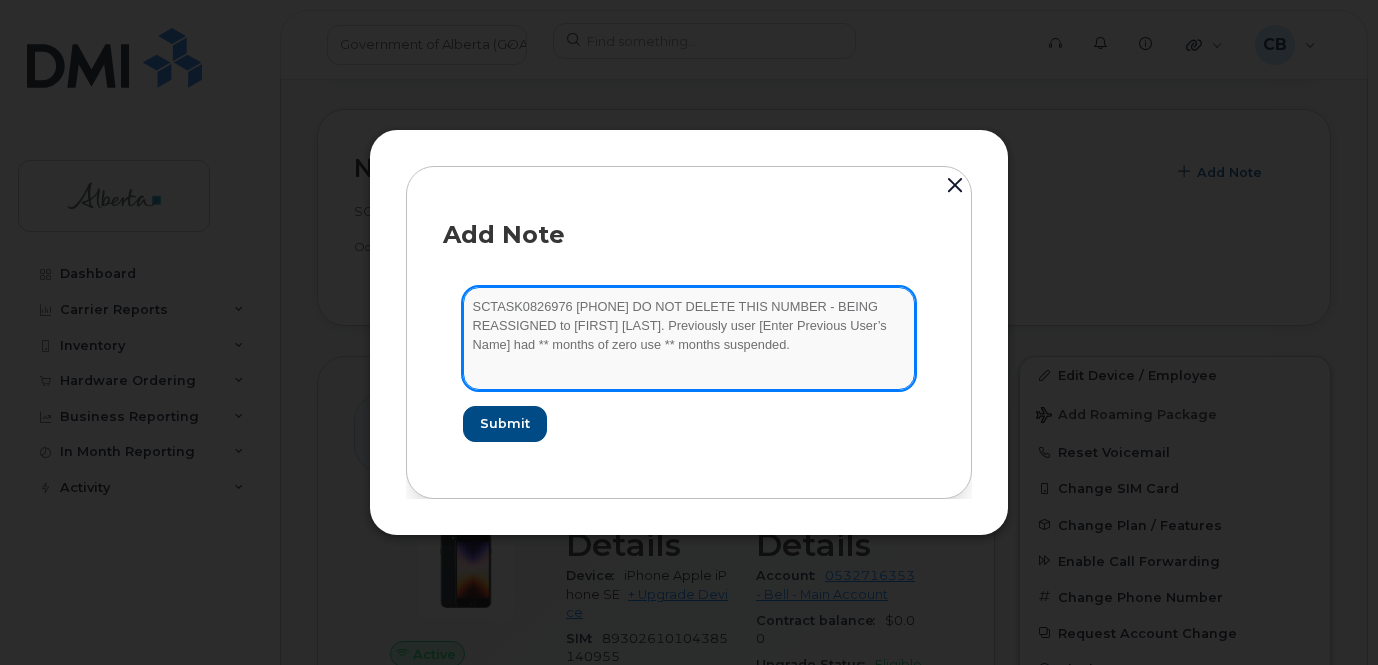 click on "SCTASK0826976 5873384438 DO NOT DELETE THIS NUMBER - BEING REASSIGNED to Bruno M Chikeka.  Previously user [Enter Previous User’s Name] had ** months of zero use ** months suspended." at bounding box center [689, 338] 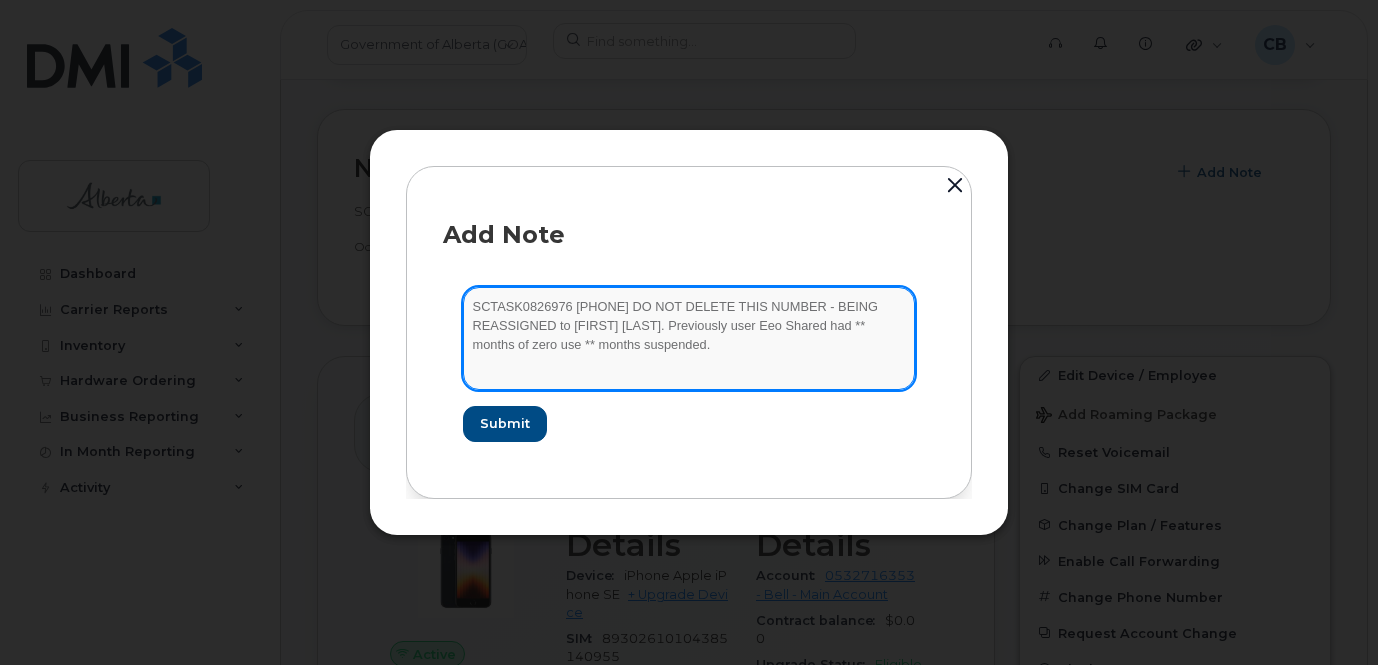 click on "SCTASK0826976 5873384438 DO NOT DELETE THIS NUMBER - BEING REASSIGNED to Bruno M. Chikeka.  Previously user Eeo Shared had ** months of zero use ** months suspended." at bounding box center [689, 338] 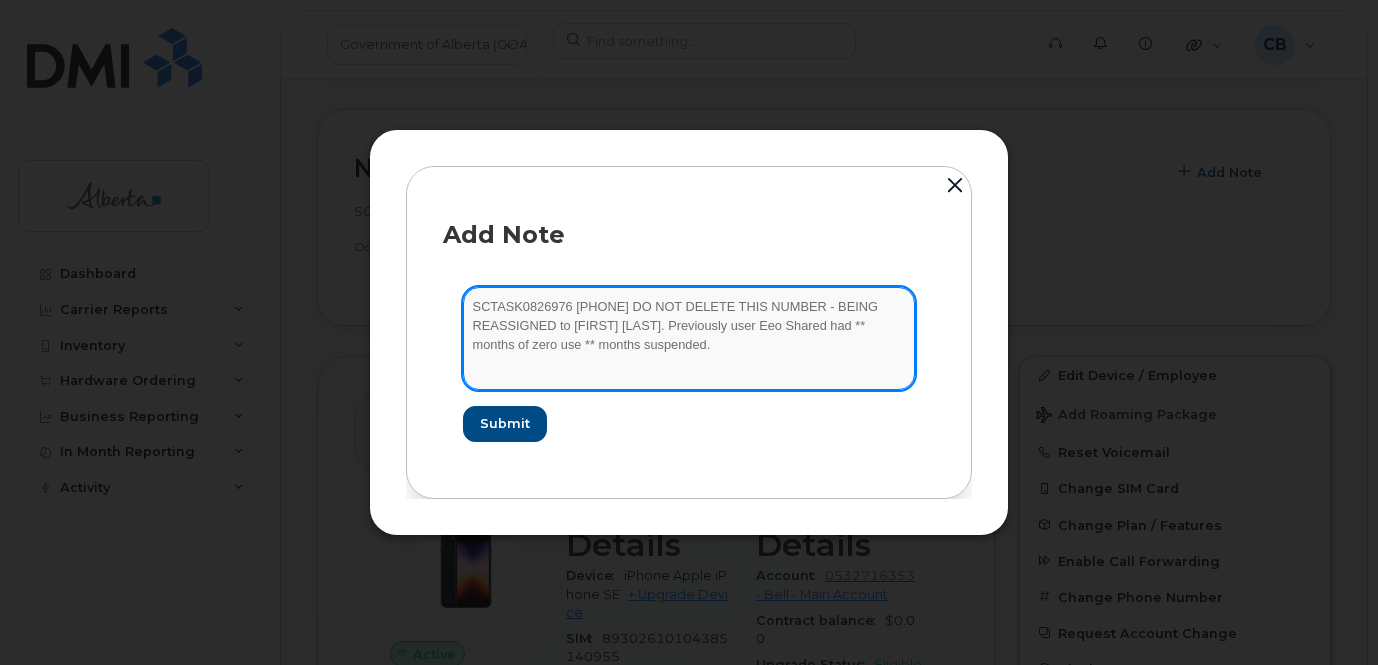 click on "SCTASK0826976 5873384438 DO NOT DELETE THIS NUMBER - BEING REASSIGNED to Bruno M. Chikeka.  Previously user Eeo Shared had ** months of zero use ** months suspended." at bounding box center (689, 338) 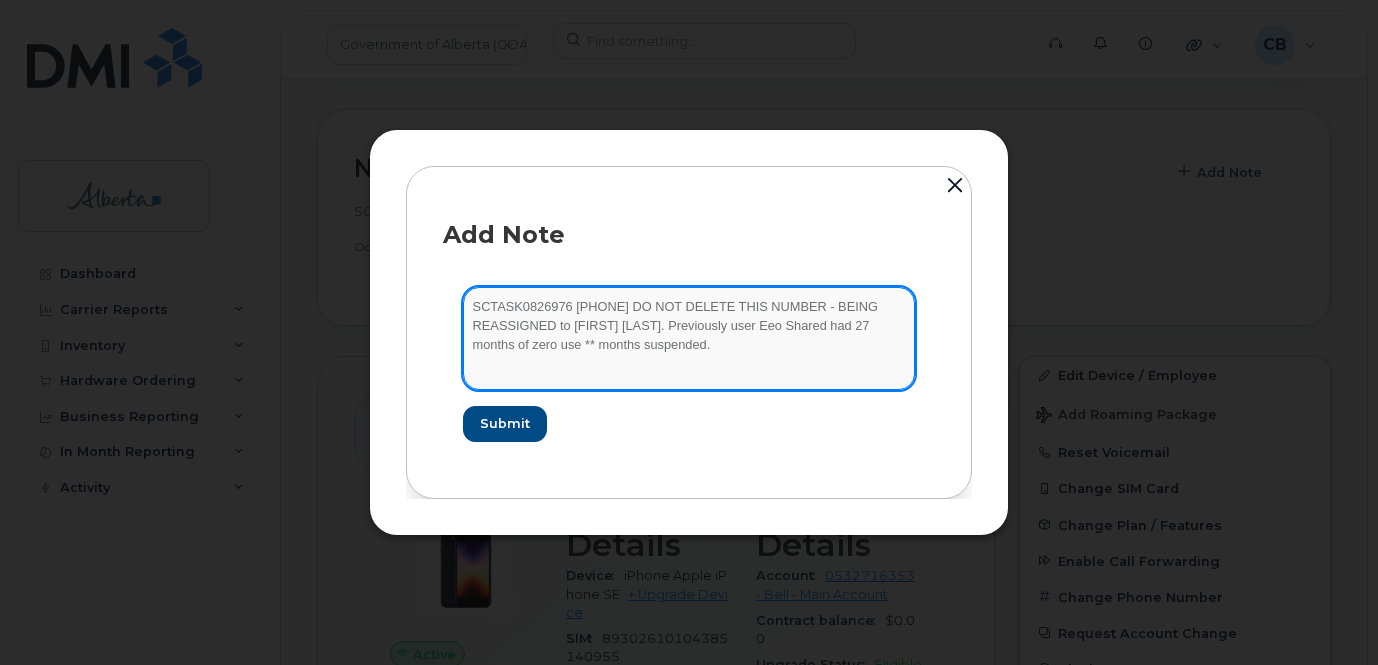 click on "SCTASK0826976 5873384438 DO NOT DELETE THIS NUMBER - BEING REASSIGNED to Bruno M. Chikeka.  Previously user Eeo Shared had 27 months of zero use ** months suspended." at bounding box center [689, 338] 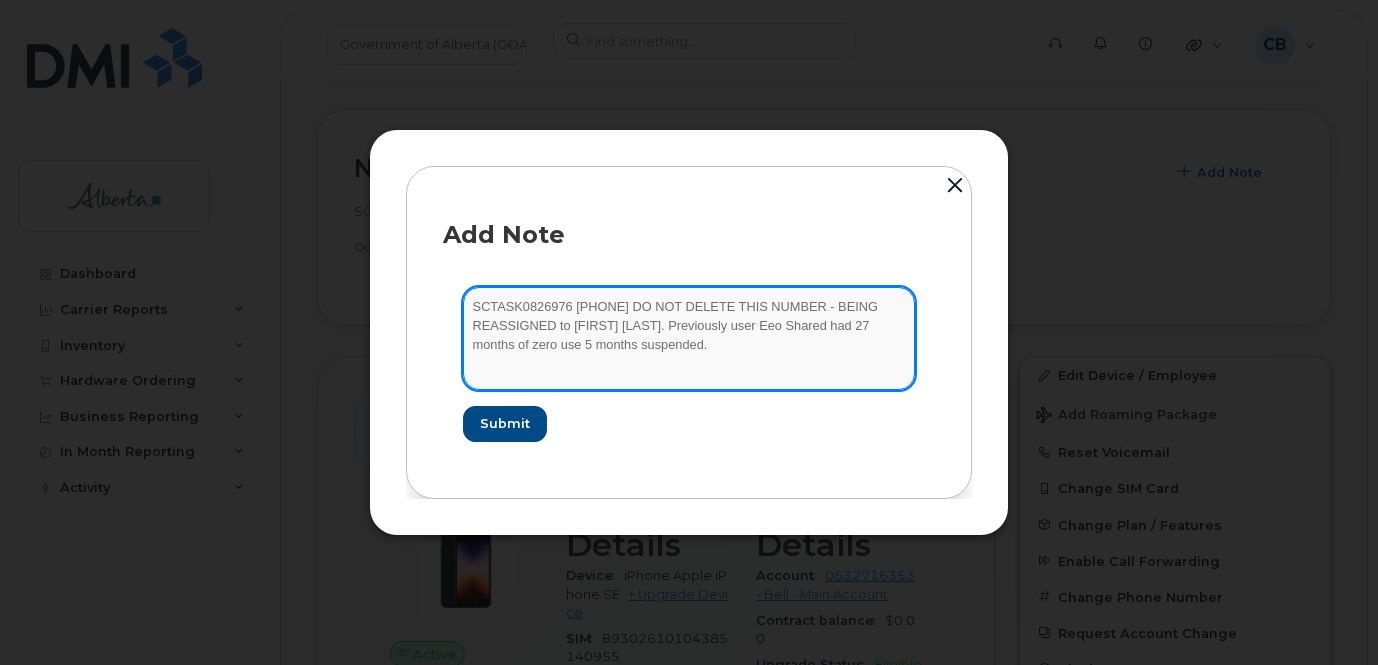 click on "SCTASK0826976 5873384438 DO NOT DELETE THIS NUMBER - BEING REASSIGNED to Bruno M. Chikeka.  Previously user Eeo Shared had 27 months of zero use 5 months suspended." at bounding box center (689, 338) 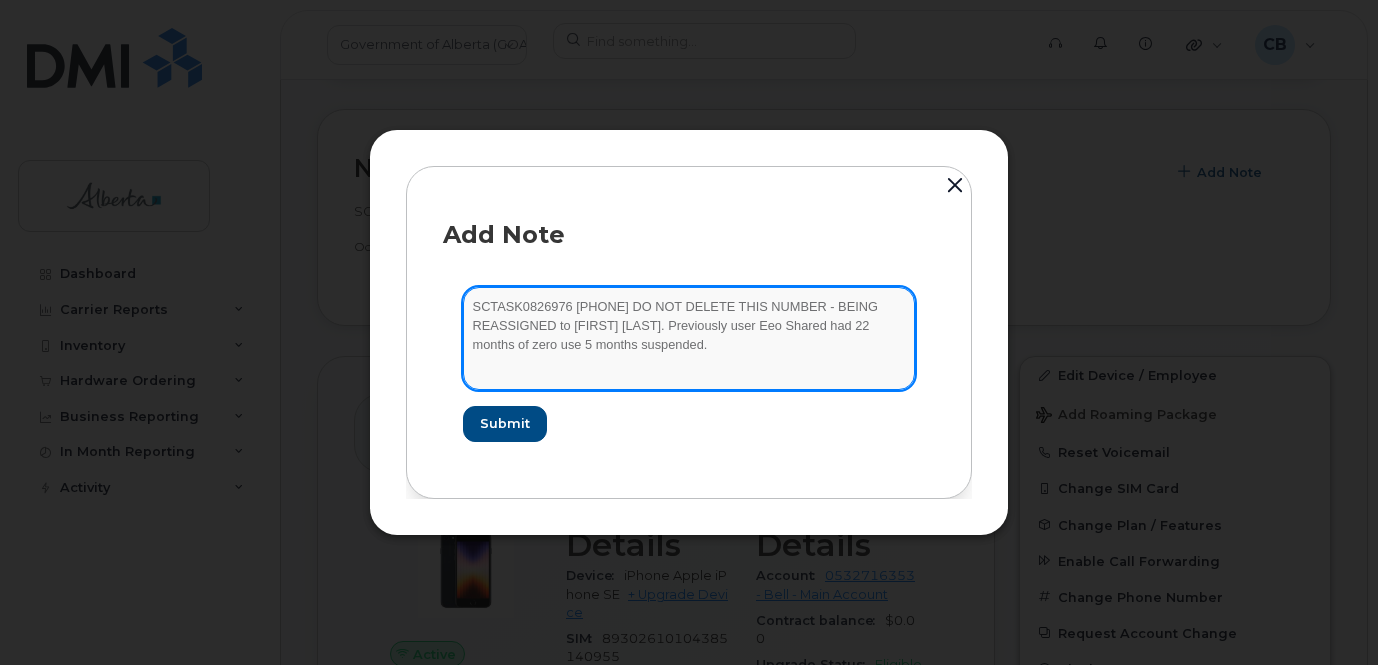 click on "SCTASK0826976 5873384438 DO NOT DELETE THIS NUMBER - BEING REASSIGNED to Bruno M. Chikeka.  Previously user Eeo Shared had 22 months of zero use 5 months suspended." at bounding box center (689, 338) 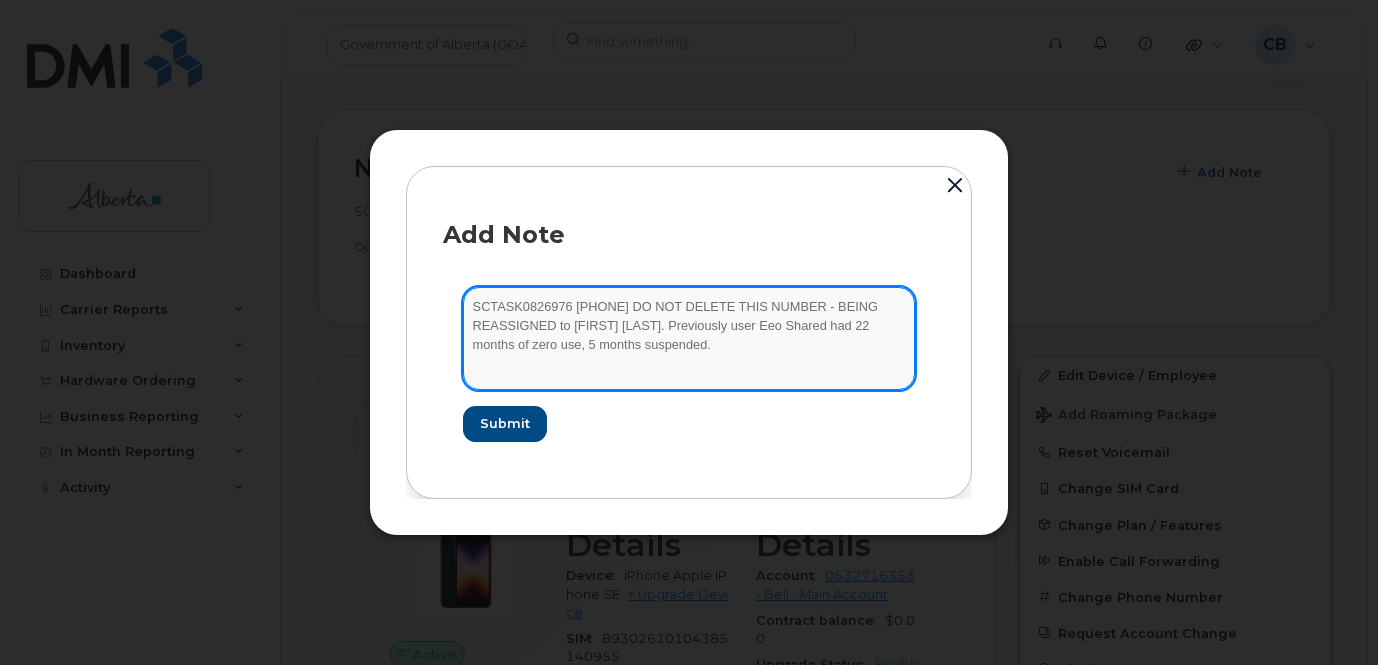 click on "SCTASK0826976 5873384438 DO NOT DELETE THIS NUMBER - BEING REASSIGNED to Bruno M. Chikeka.  Previously user Eeo Shared had 22 months of zero use, 5 months suspended." at bounding box center [689, 338] 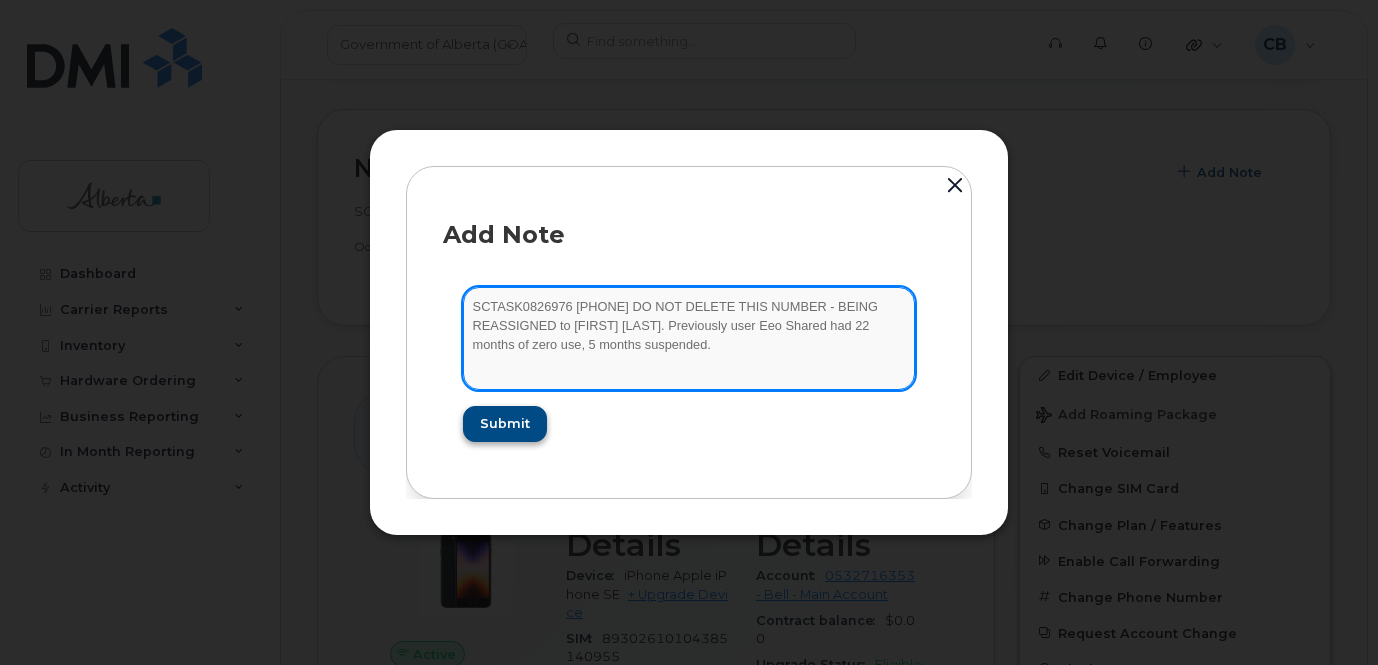 type on "SCTASK0826976 [PHONE] DO NOT DELETE THIS NUMBER - BEING REASSIGNED to [FIRST] [MIDDLE] [LAST]. Previously user Eeo Shared had 22 months of zero use, 5 months suspended." 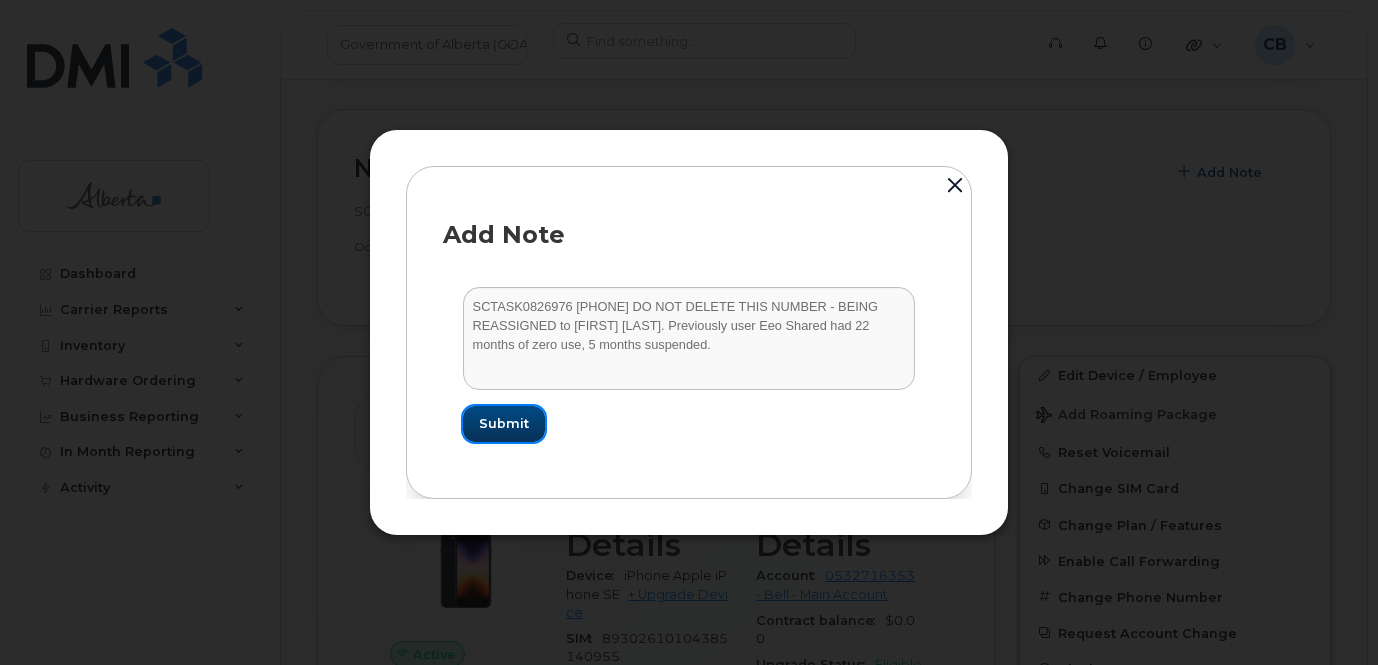 click on "Submit" at bounding box center [504, 423] 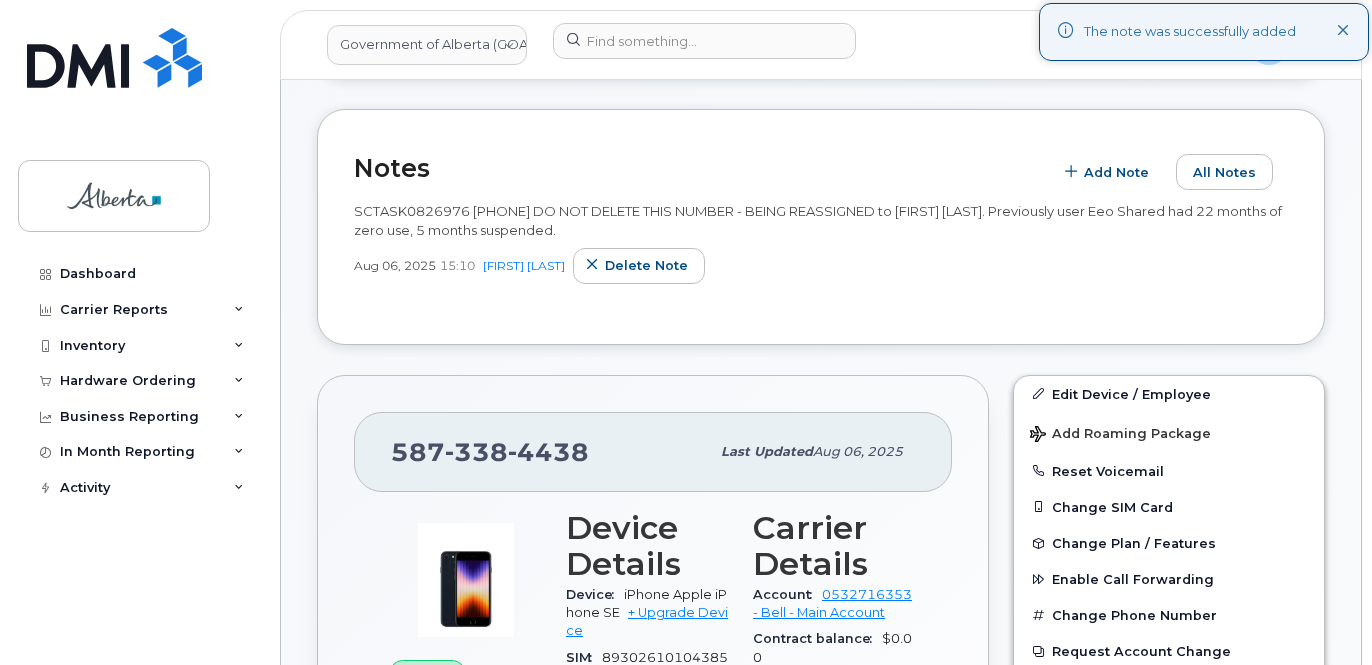 click on "SCTASK0826976 [PHONE] DO NOT DELETE THIS NUMBER - BEING REASSIGNED to [FIRST] [MIDDLE] [LAST]. Previously user Eeo Shared had 22 months of zero use, 5 months suspended." at bounding box center (818, 220) 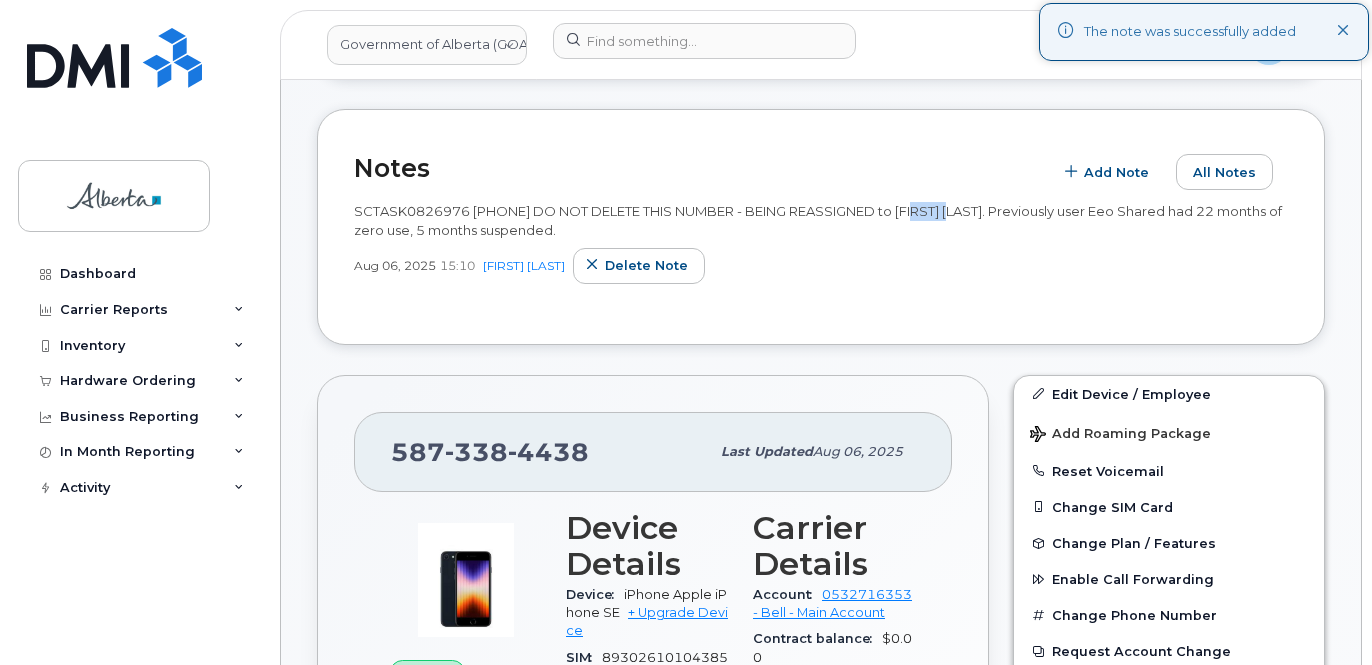 click on "SCTASK0826976 [PHONE] DO NOT DELETE THIS NUMBER - BEING REASSIGNED to [FIRST] [MIDDLE] [LAST]. Previously user Eeo Shared had 22 months of zero use, 5 months suspended." at bounding box center (818, 220) 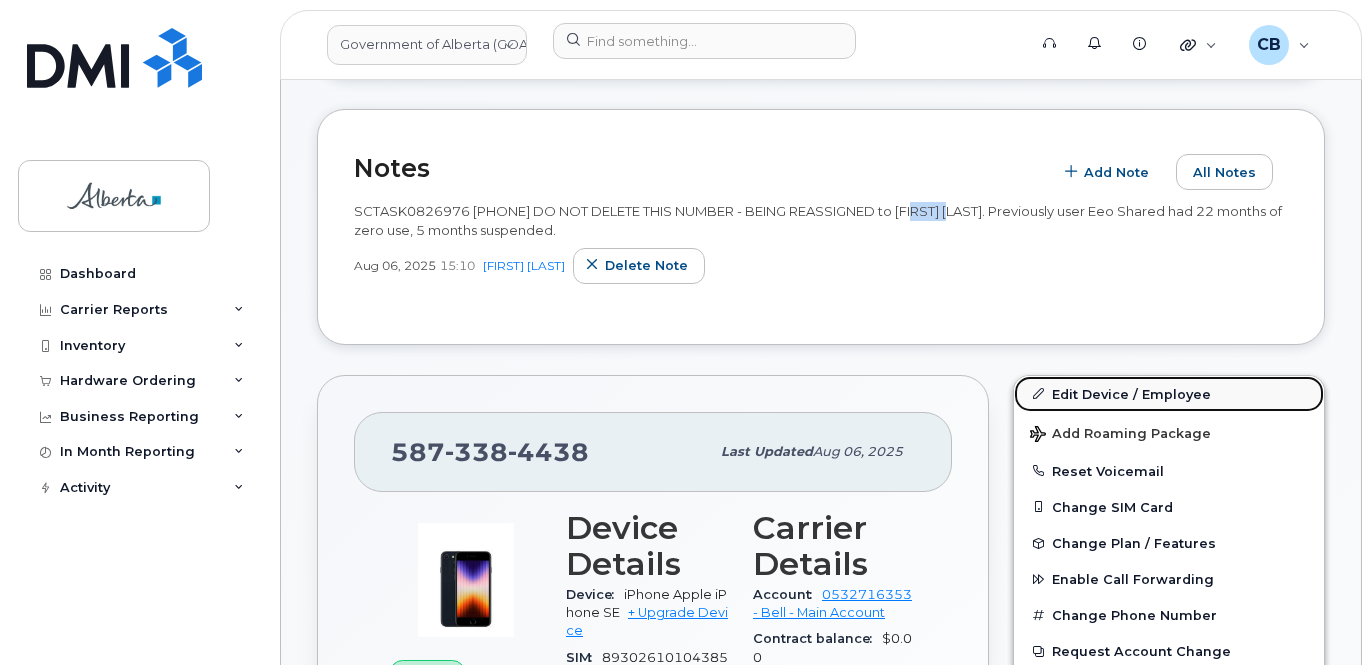 click on "Edit Device / Employee" at bounding box center (1169, 394) 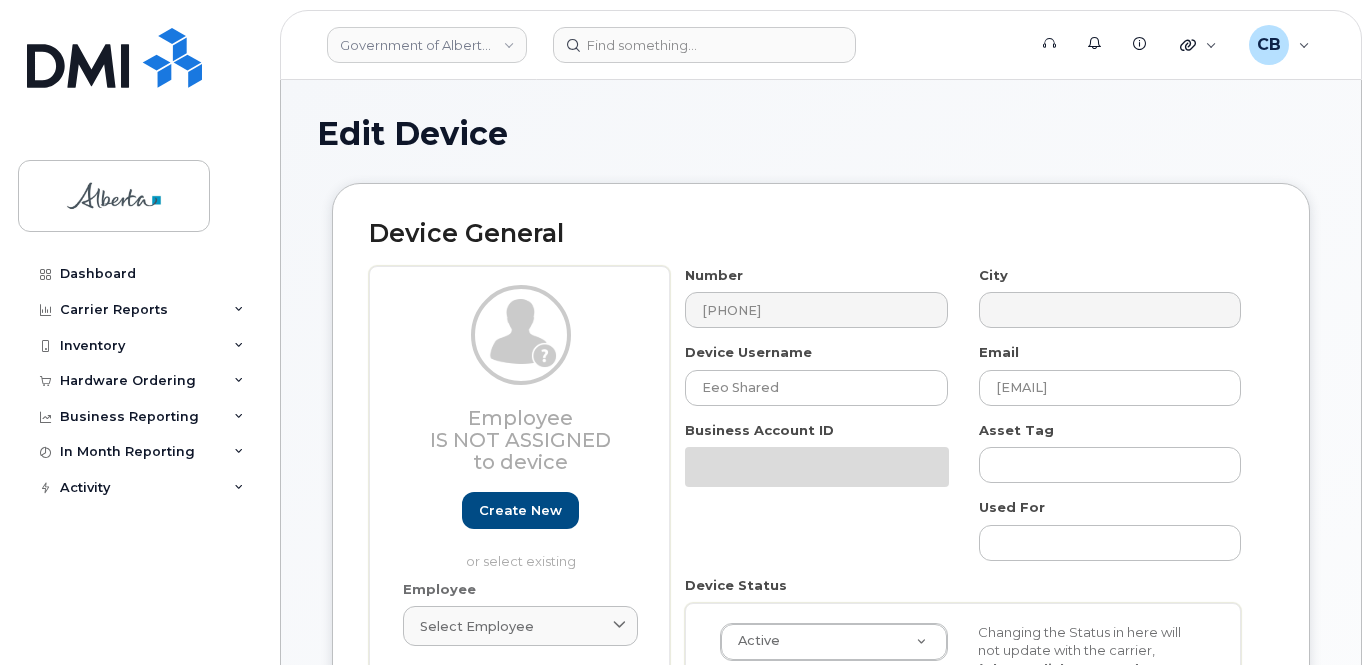 select on "4797682" 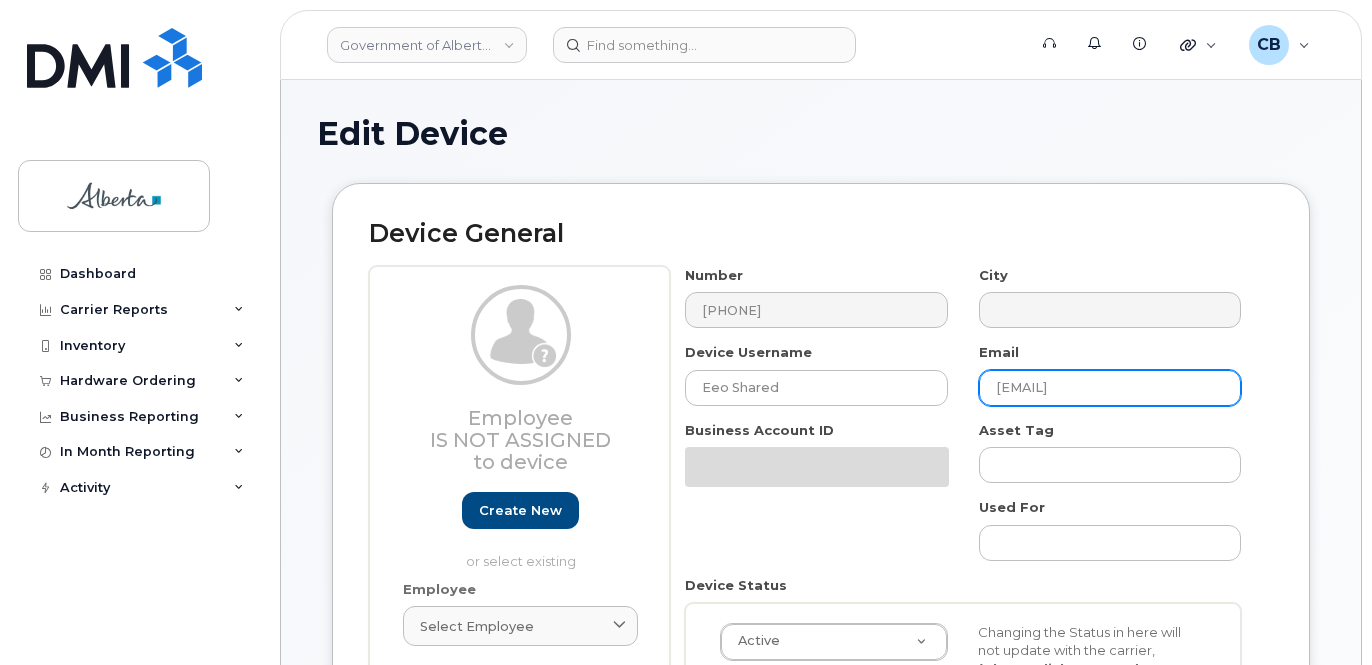scroll, scrollTop: 0, scrollLeft: 0, axis: both 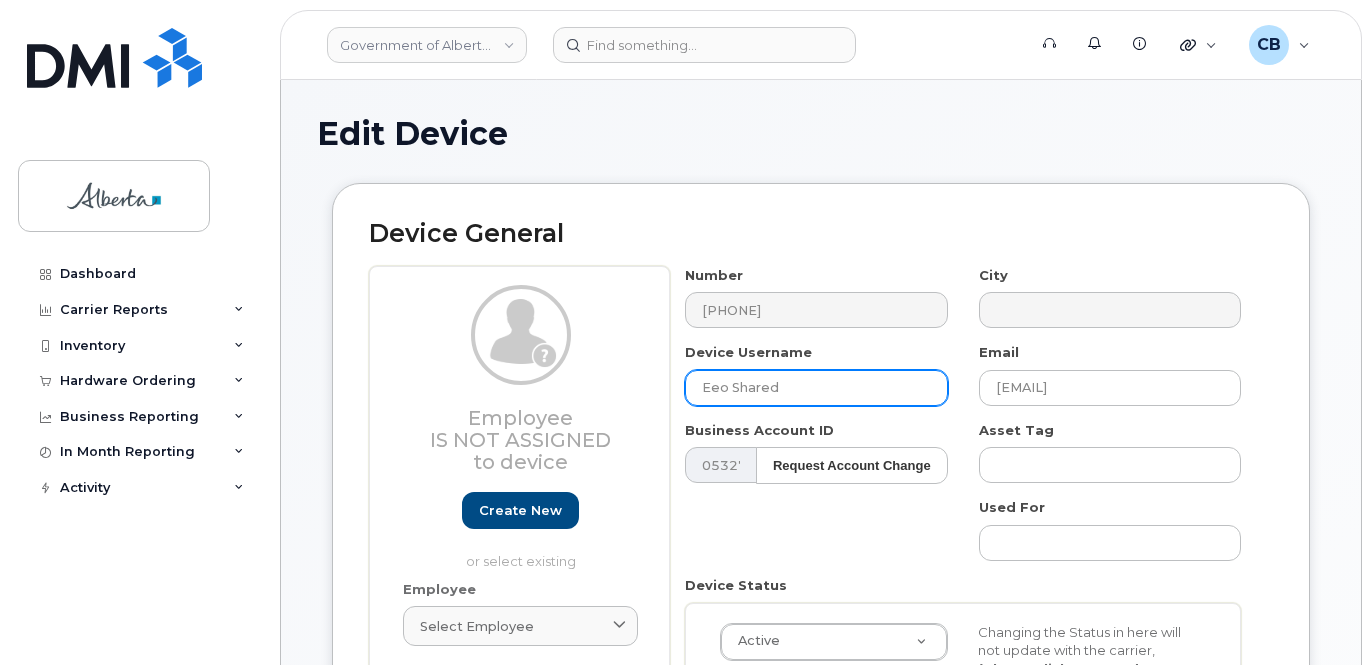 drag, startPoint x: 775, startPoint y: 386, endPoint x: 687, endPoint y: 387, distance: 88.005684 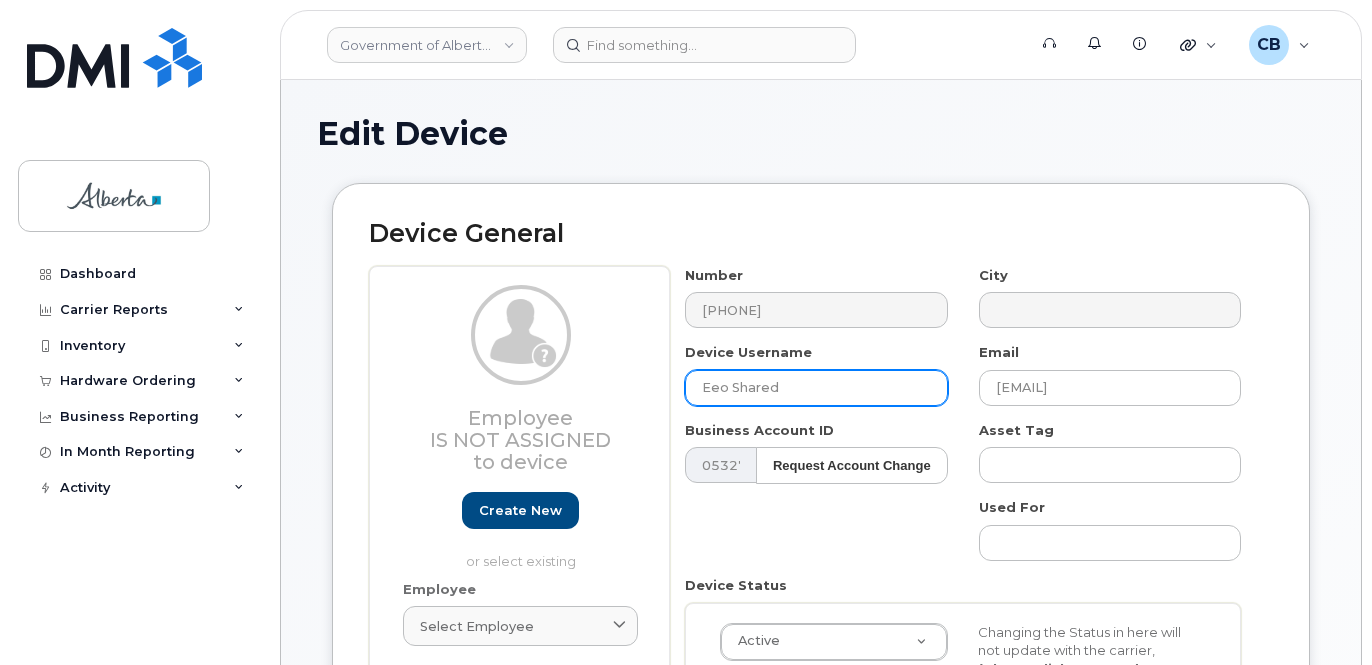 click on "Eeo Shared" at bounding box center [816, 388] 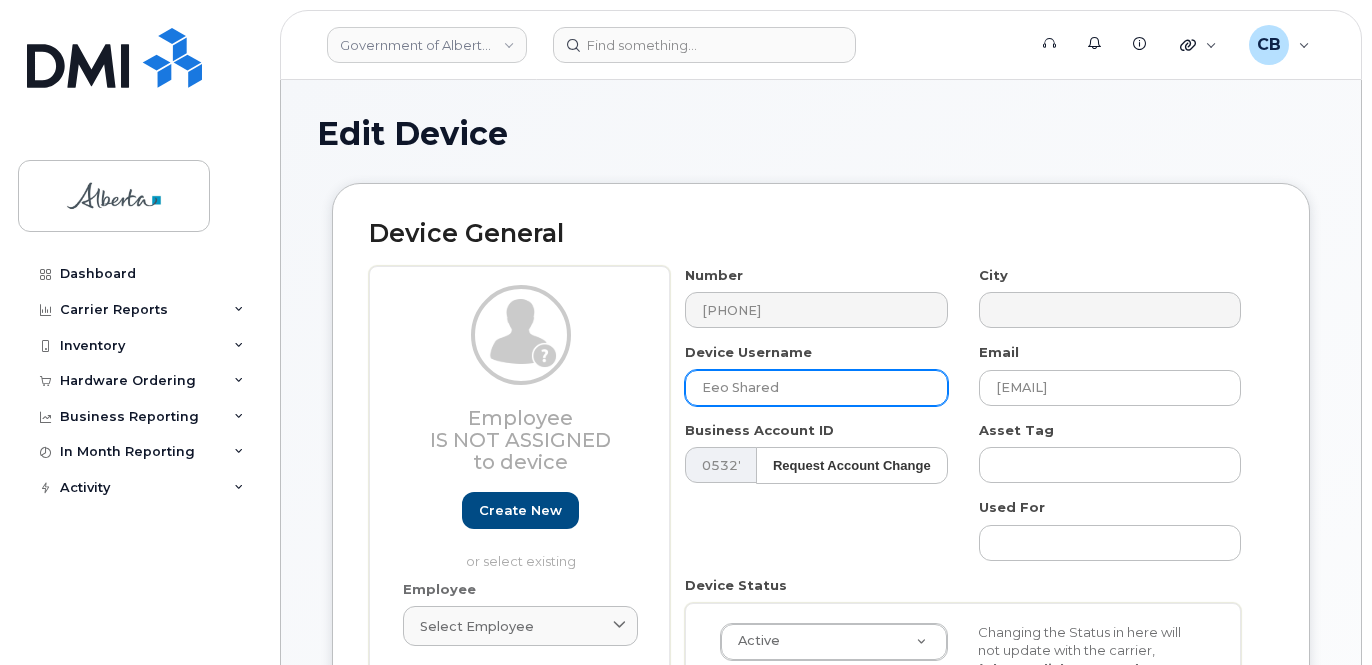 paste on "[EMAIL]" 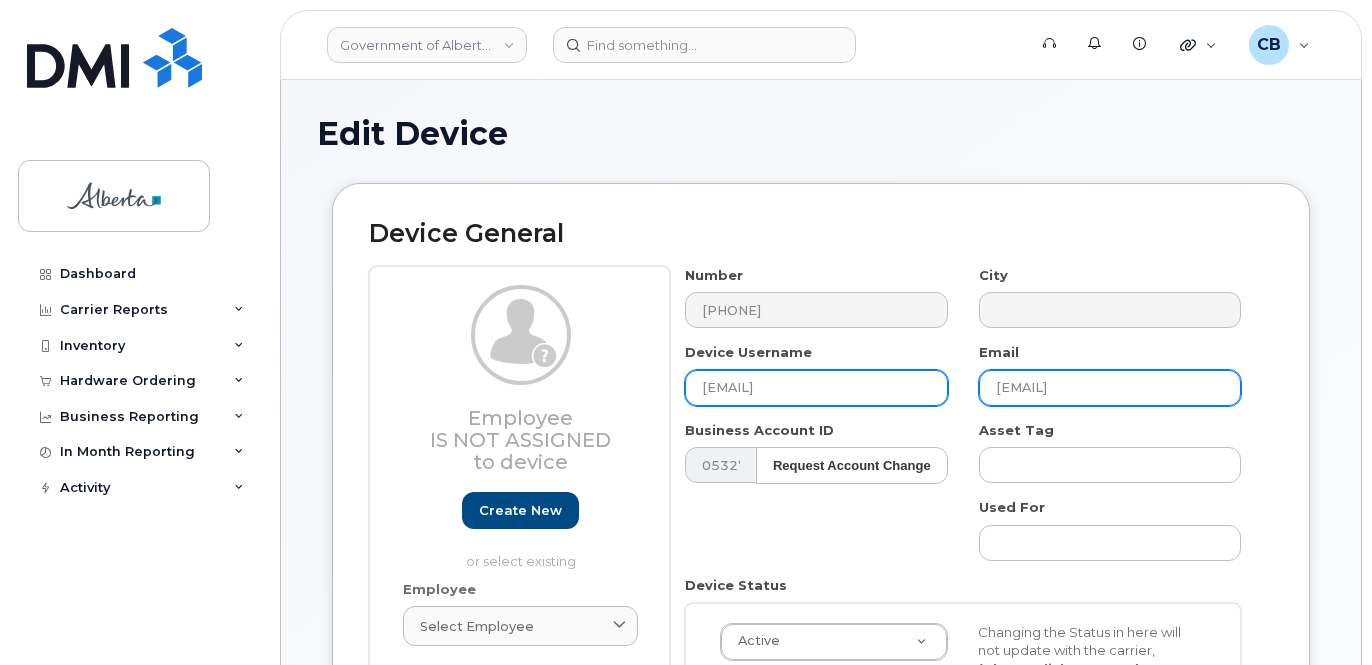 type on "[EMAIL]" 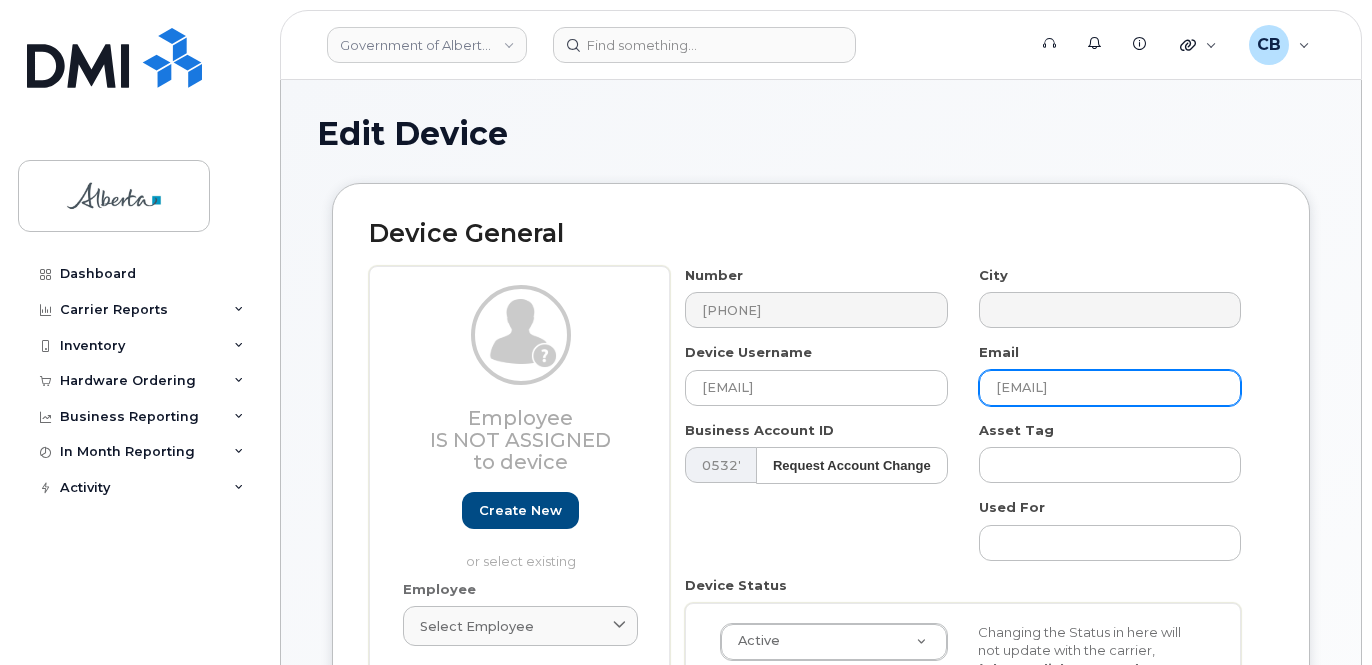 drag, startPoint x: 1191, startPoint y: 392, endPoint x: 998, endPoint y: 396, distance: 193.04144 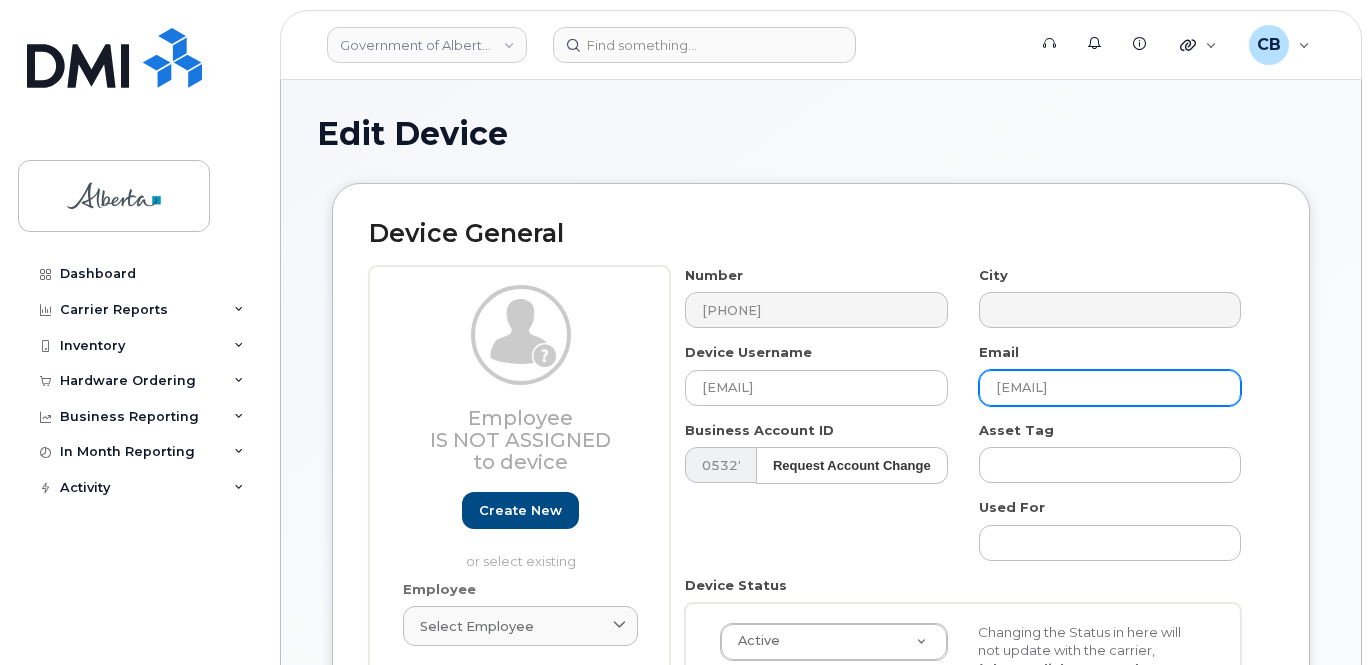 click on "Meaghan.Russell@gov.ab.ca" at bounding box center [1110, 388] 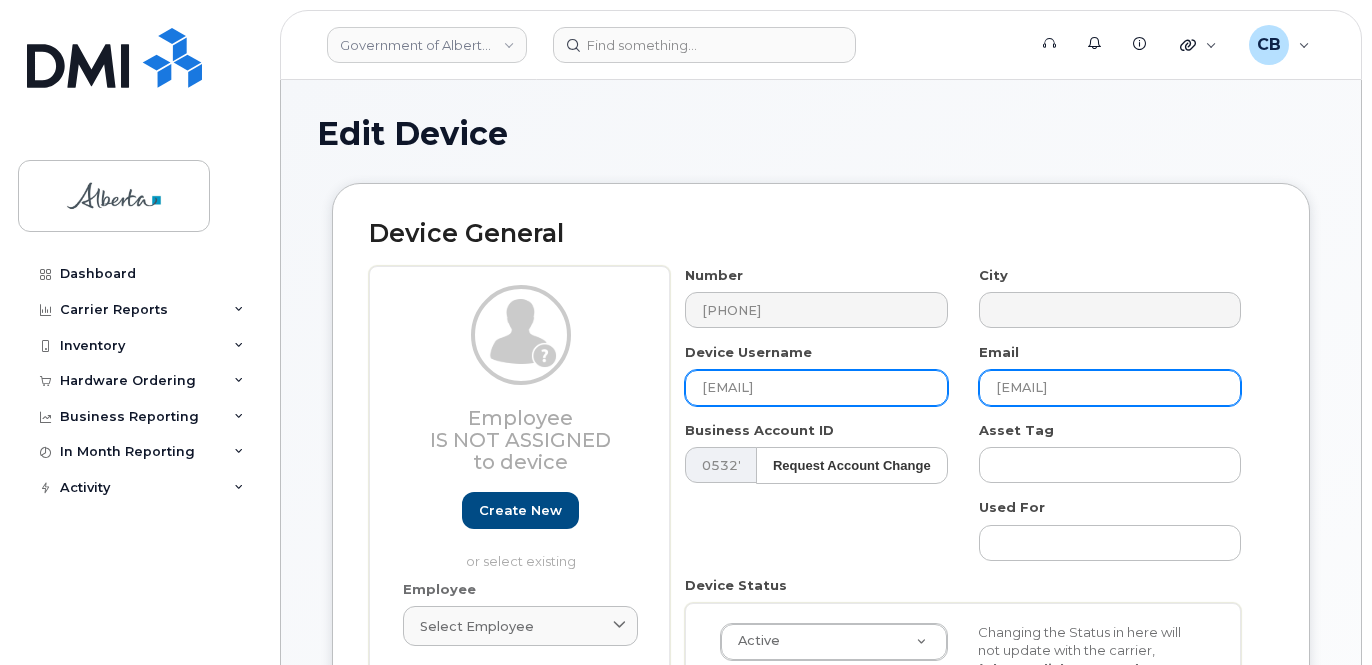 type on "[FIRST].[MIDDLE].[LAST]@[DOMAIN]" 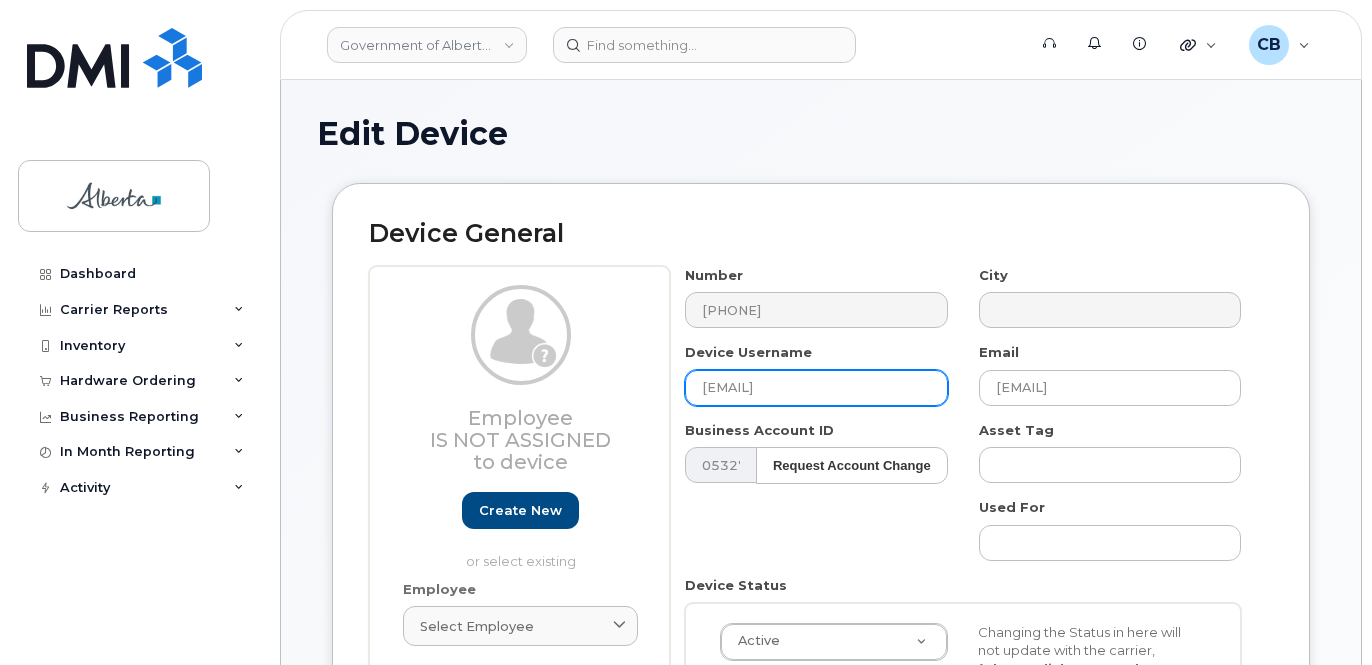 drag, startPoint x: 893, startPoint y: 385, endPoint x: 815, endPoint y: 384, distance: 78.00641 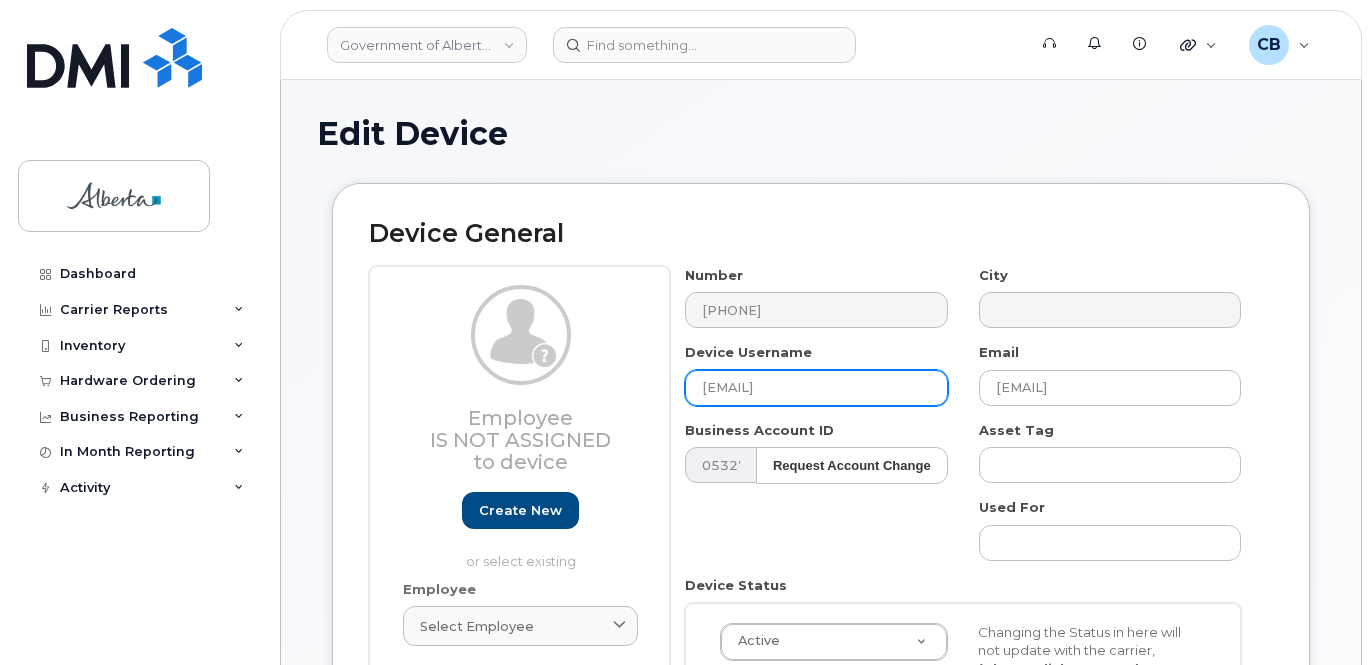 click on "[FIRST].[MIDDLE].[LAST]@[DOMAIN]" at bounding box center [816, 388] 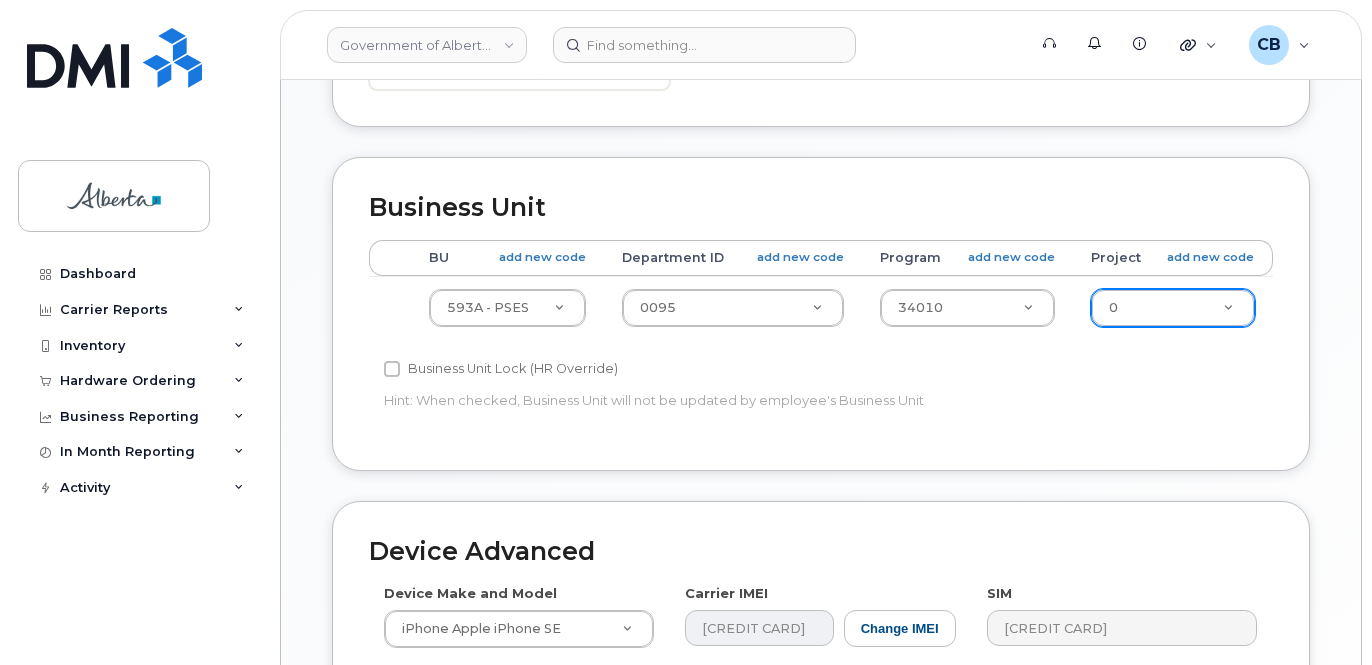 scroll, scrollTop: 702, scrollLeft: 0, axis: vertical 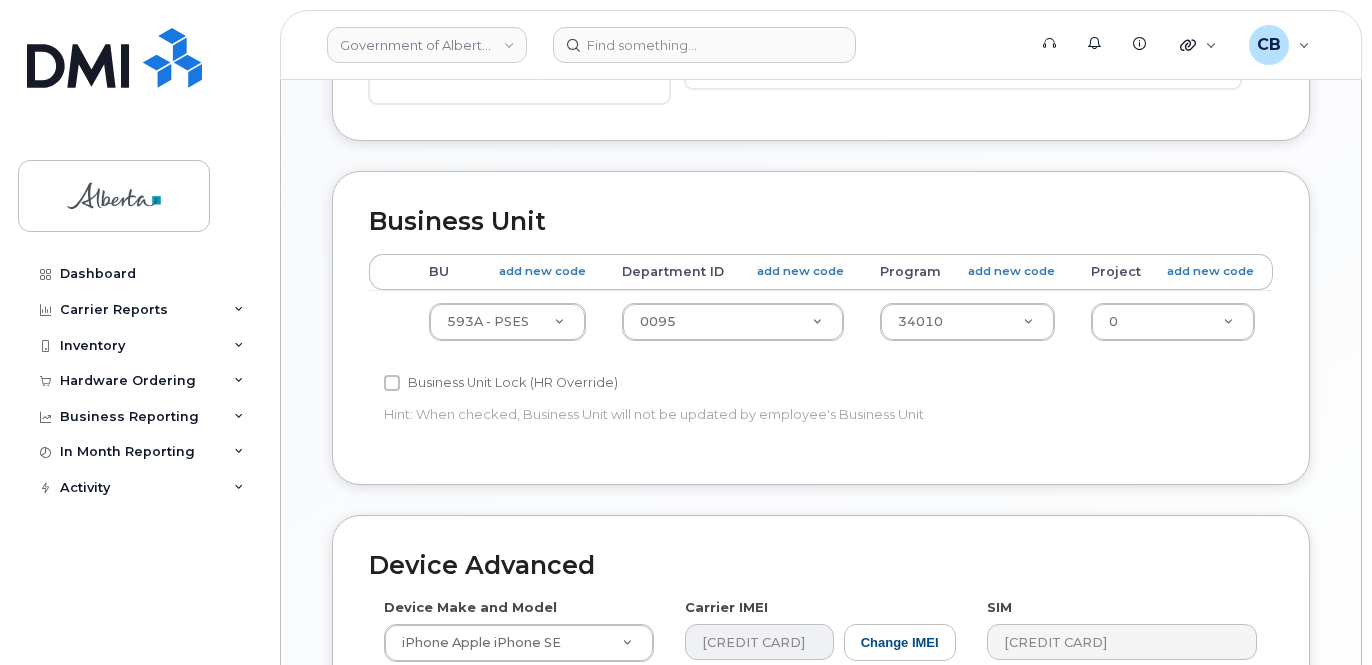 type on "[FIRST] [MIDDLE] [LAST]" 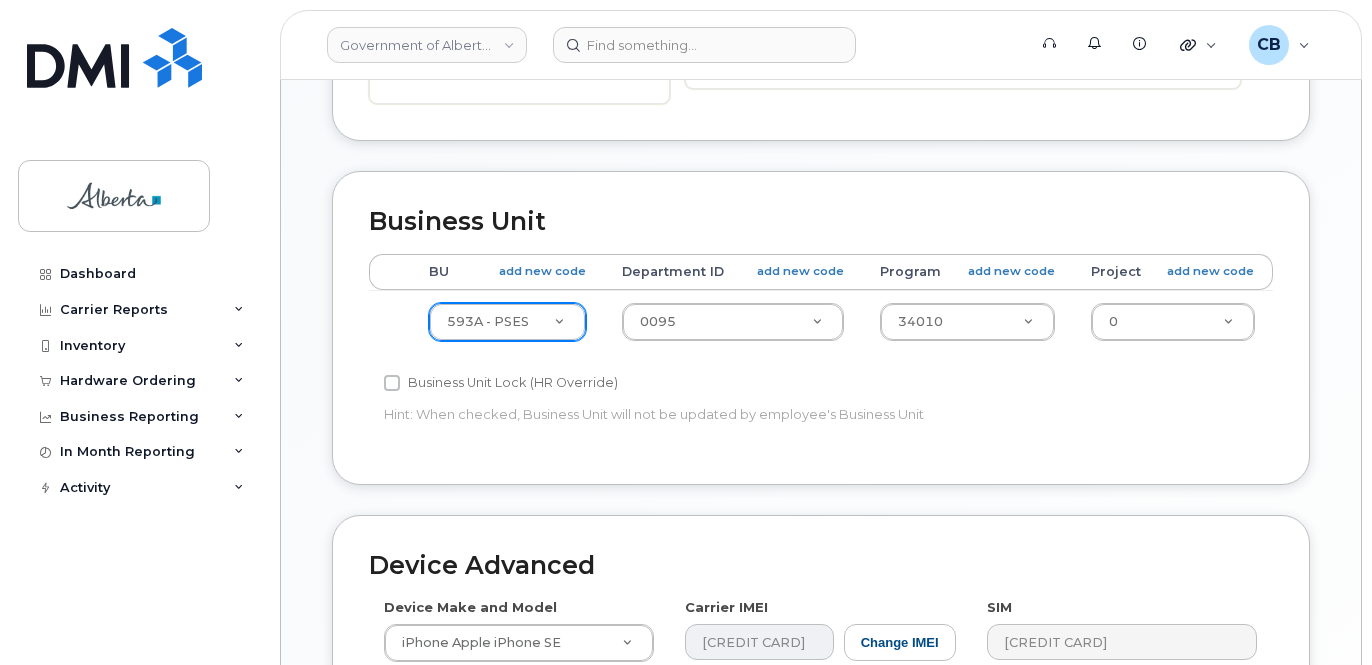 scroll, scrollTop: 1112, scrollLeft: 0, axis: vertical 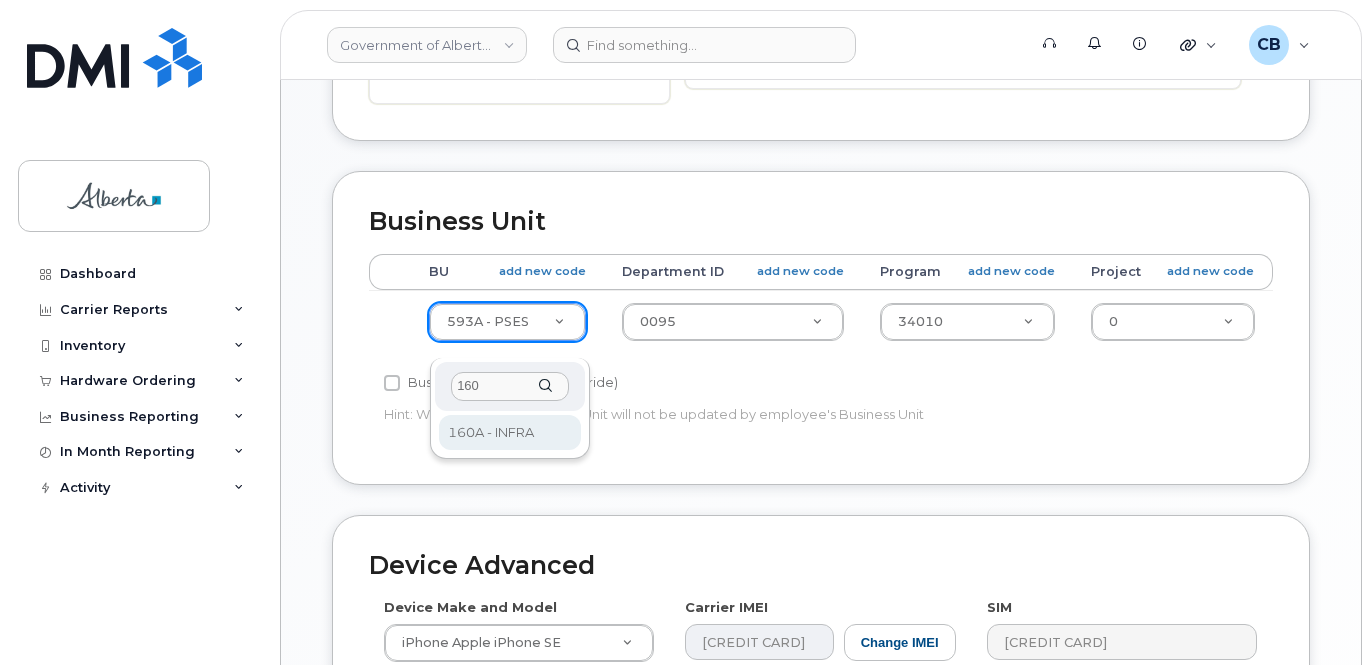 type on "160" 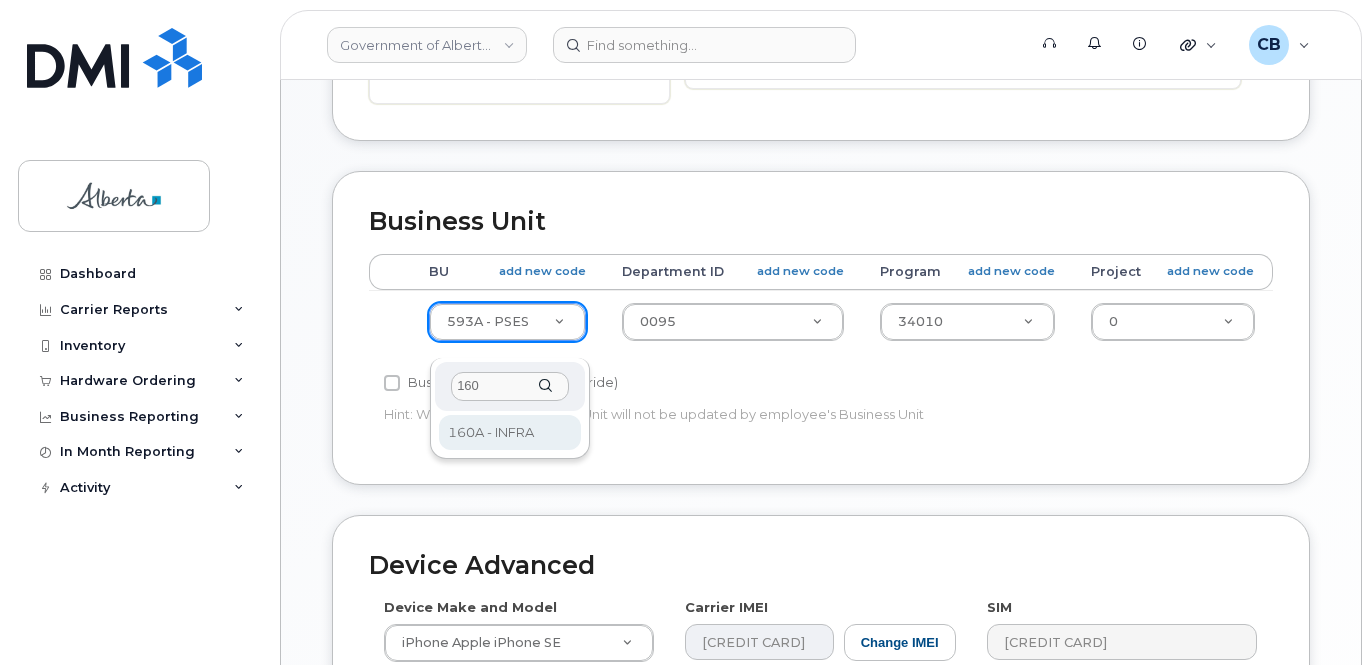drag, startPoint x: 520, startPoint y: 428, endPoint x: 646, endPoint y: 367, distance: 139.98929 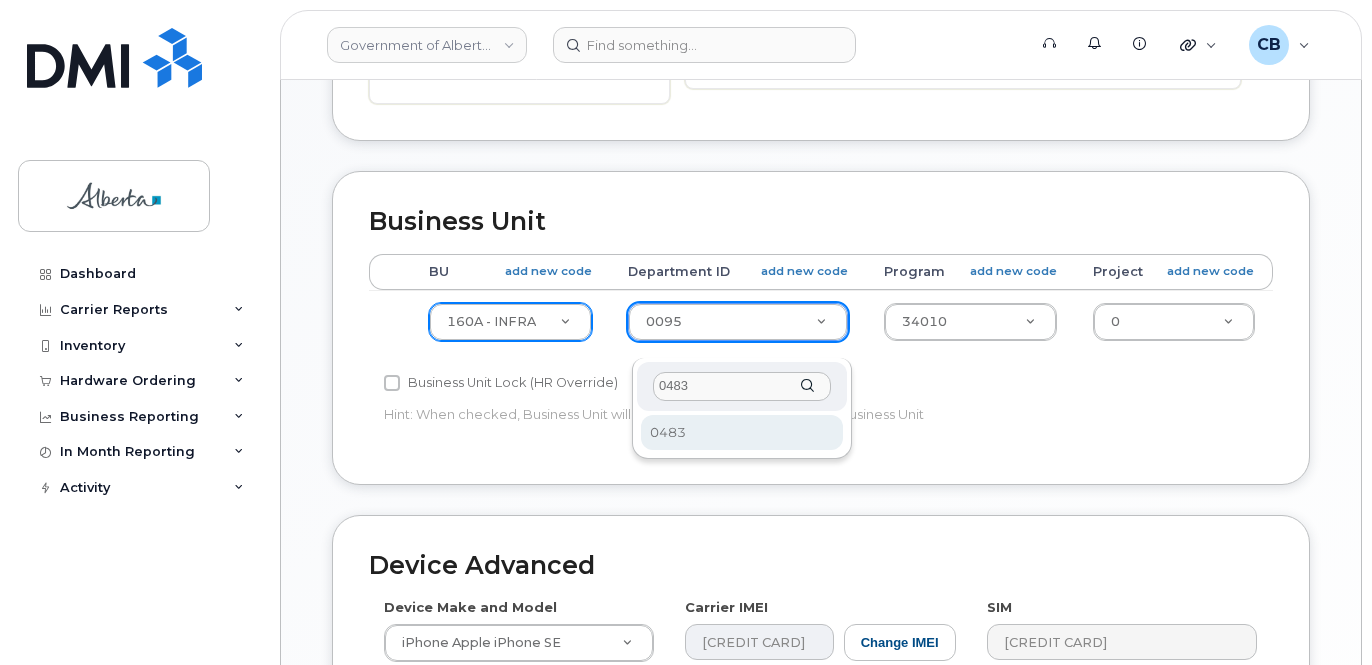 type on "0483" 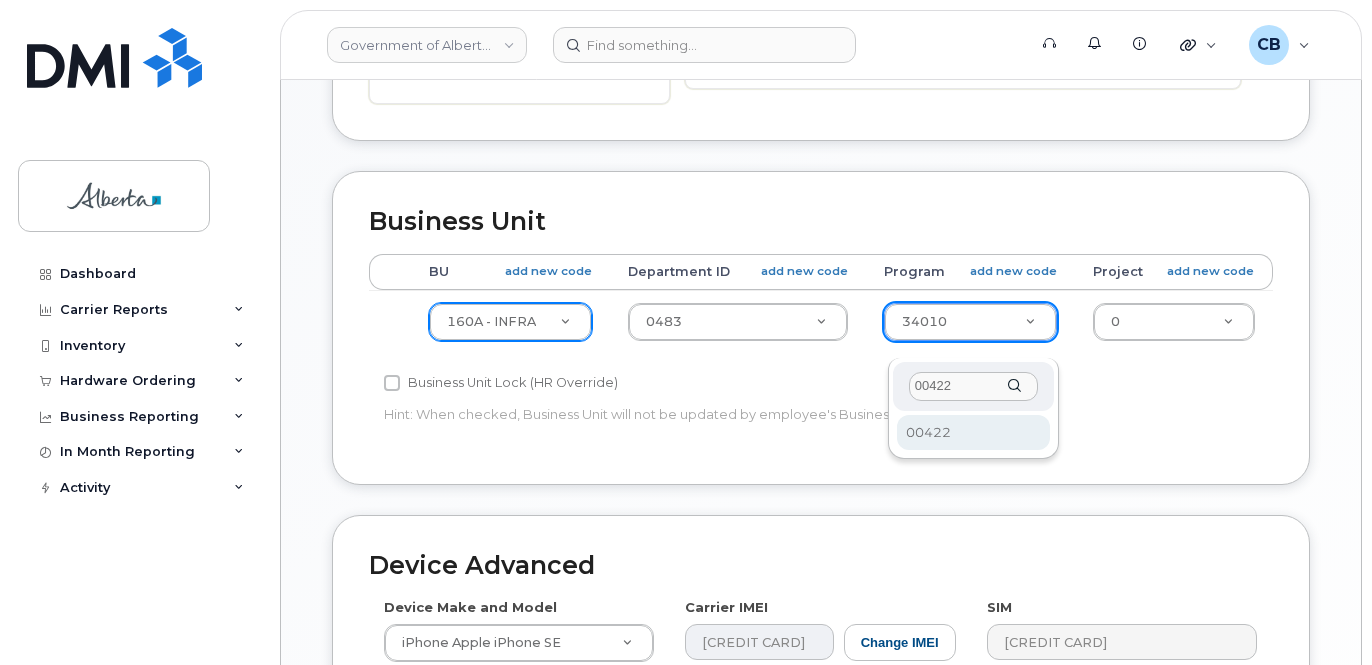 type on "00422" 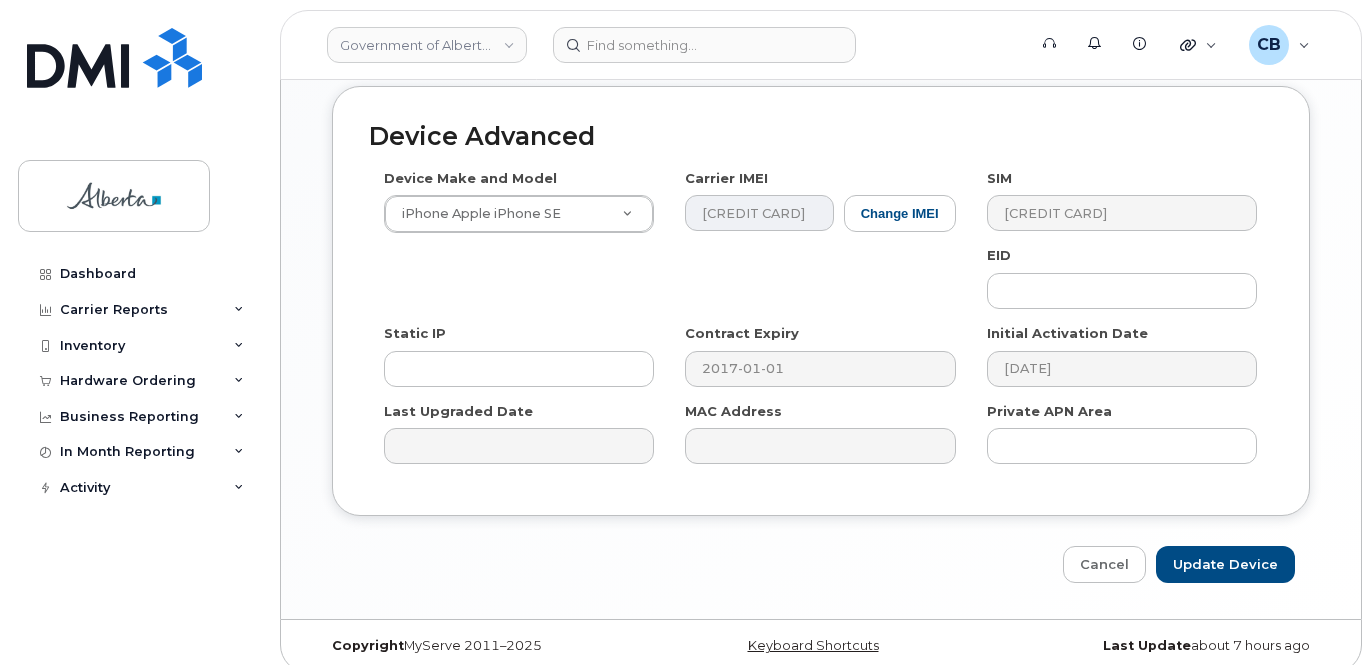 scroll, scrollTop: 1134, scrollLeft: 0, axis: vertical 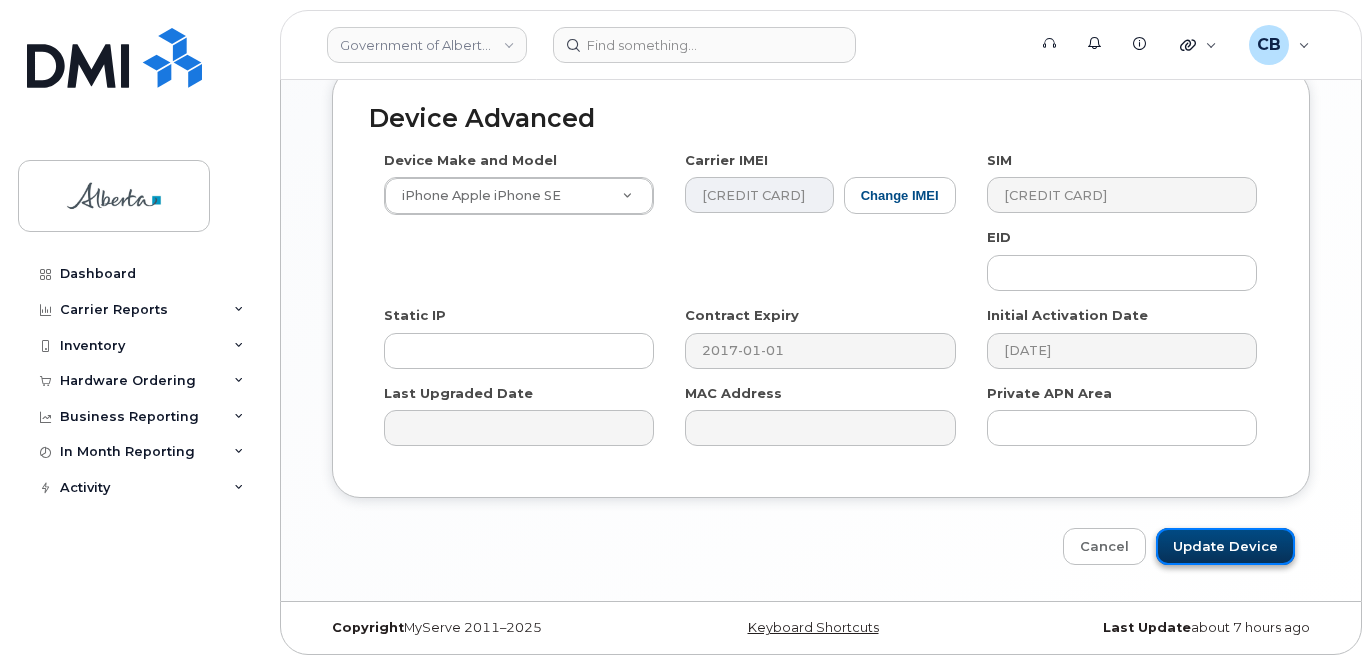 click on "Update Device" at bounding box center (1225, 546) 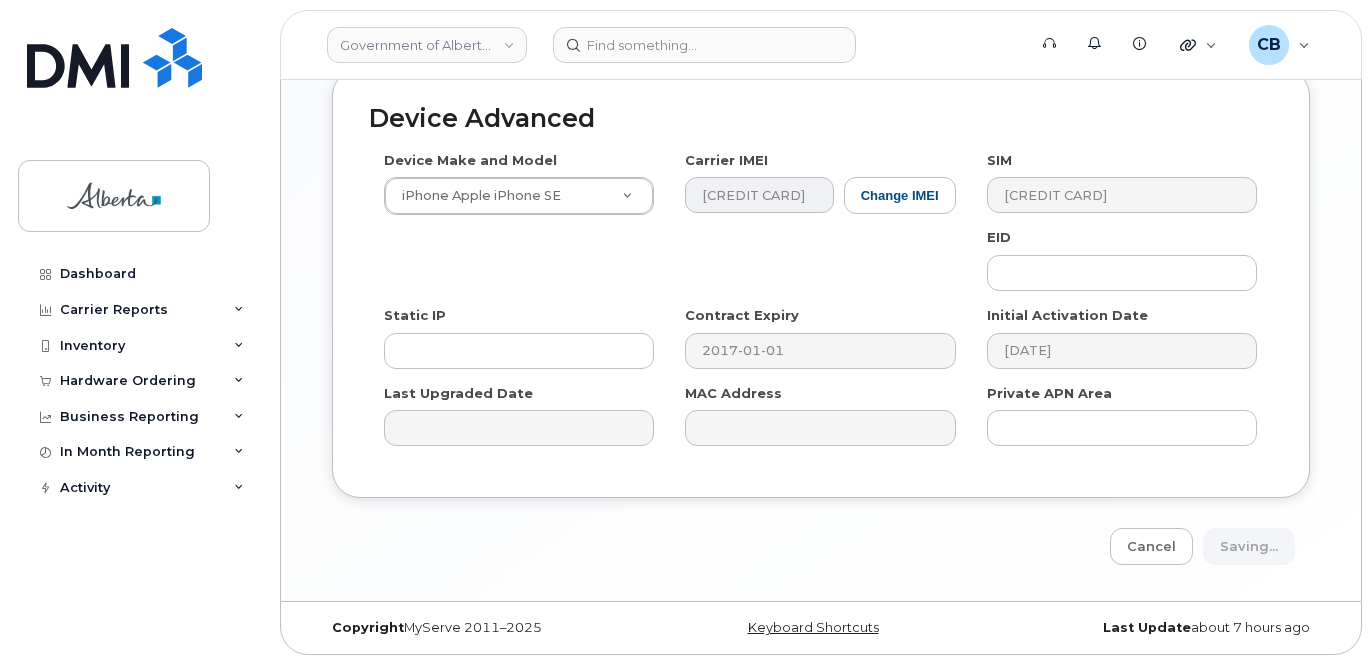 type on "Saving..." 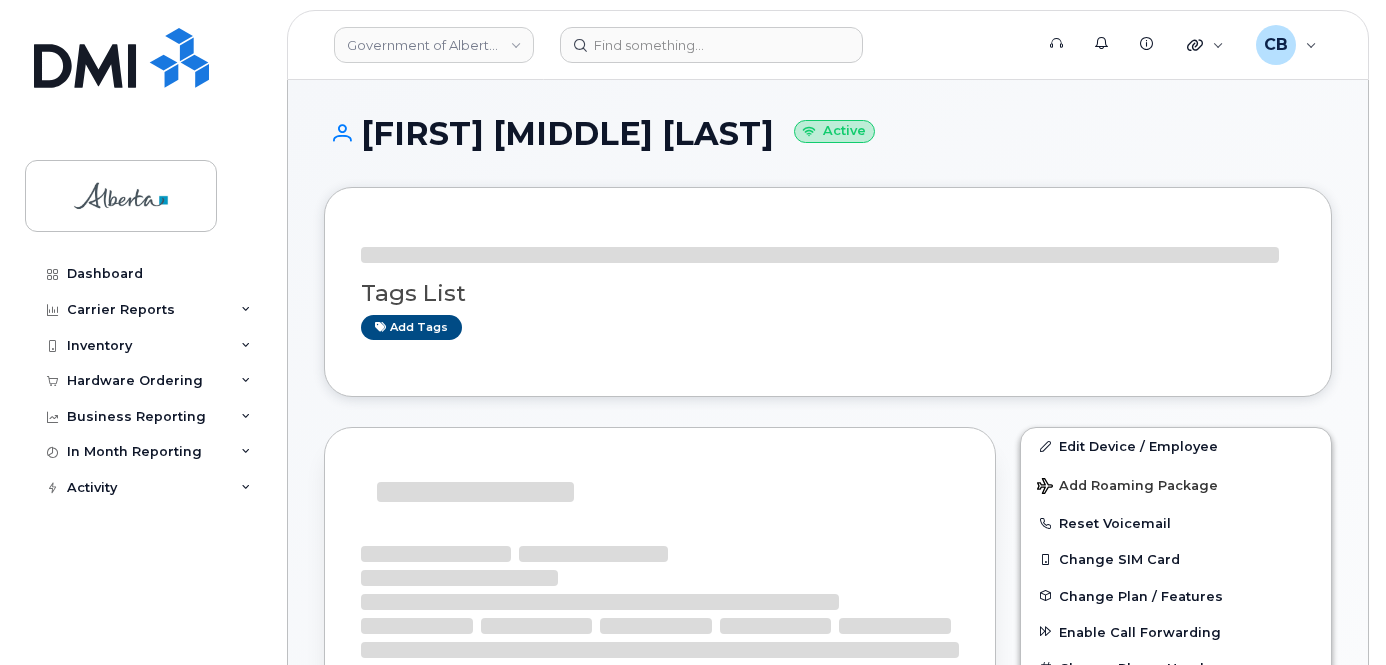 scroll, scrollTop: 0, scrollLeft: 0, axis: both 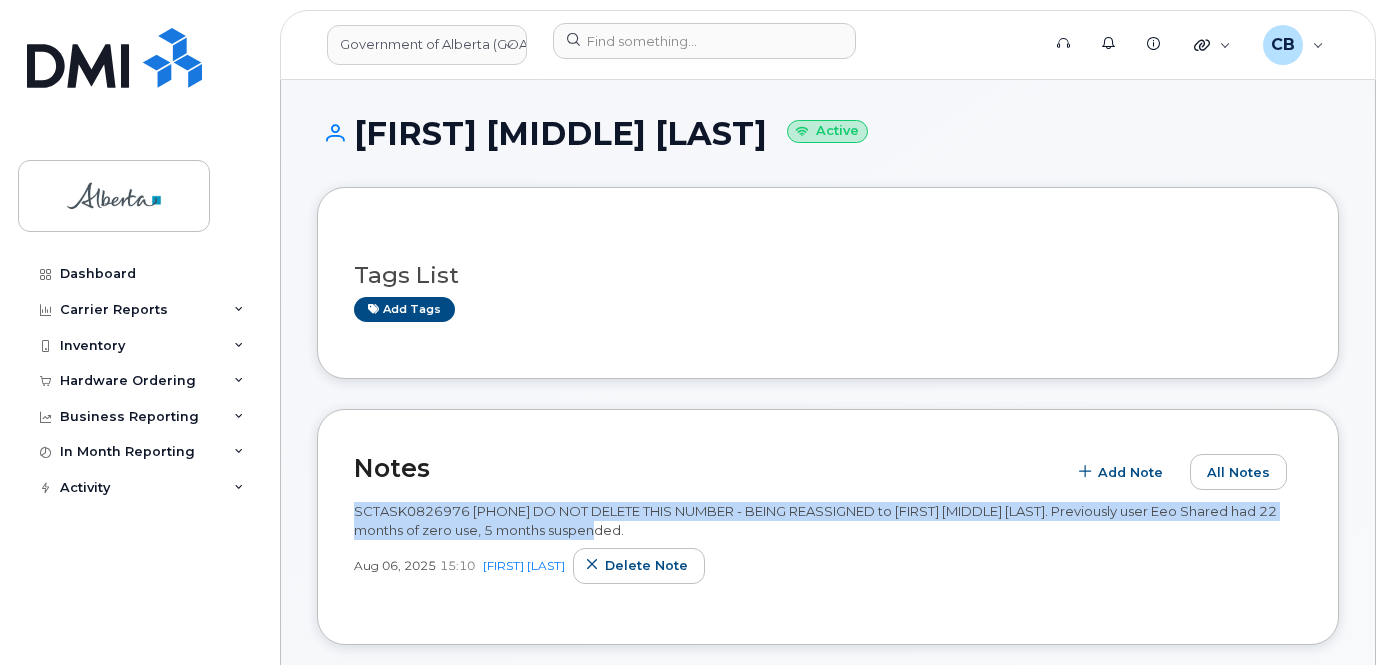drag, startPoint x: 349, startPoint y: 501, endPoint x: 645, endPoint y: 535, distance: 297.9463 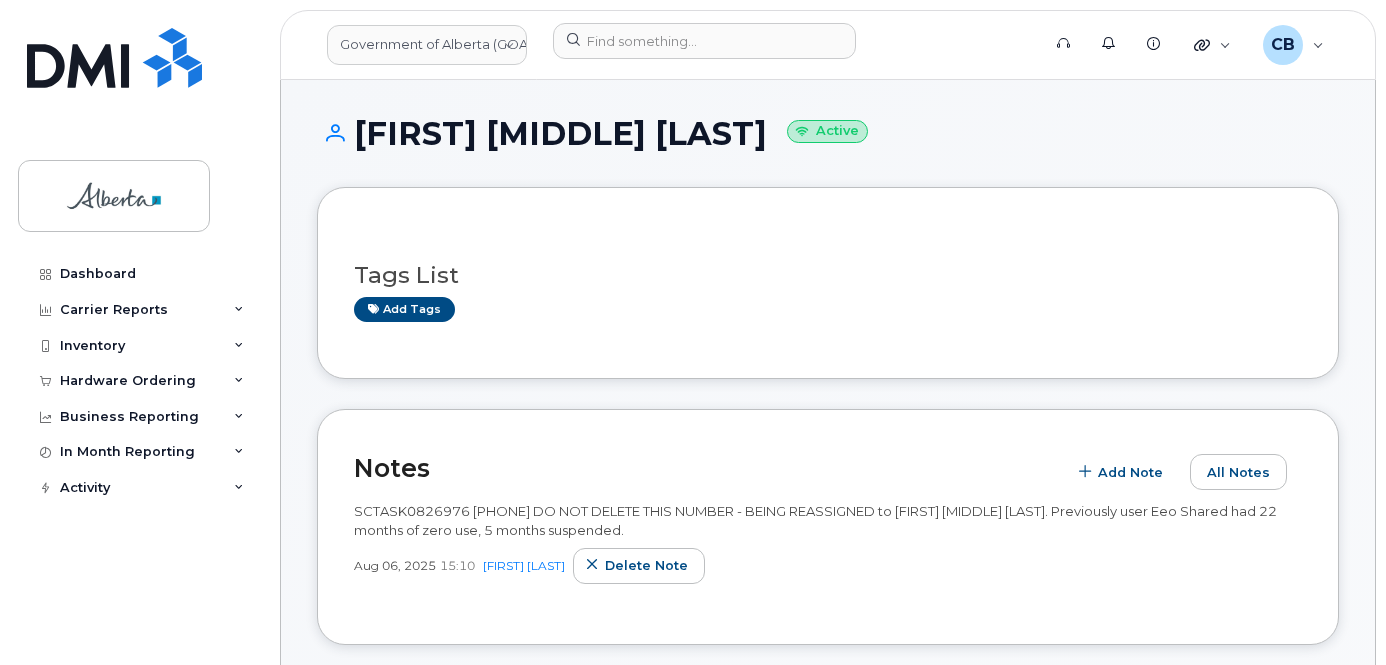 click on "Tags List
Add tags" at bounding box center [828, 283] 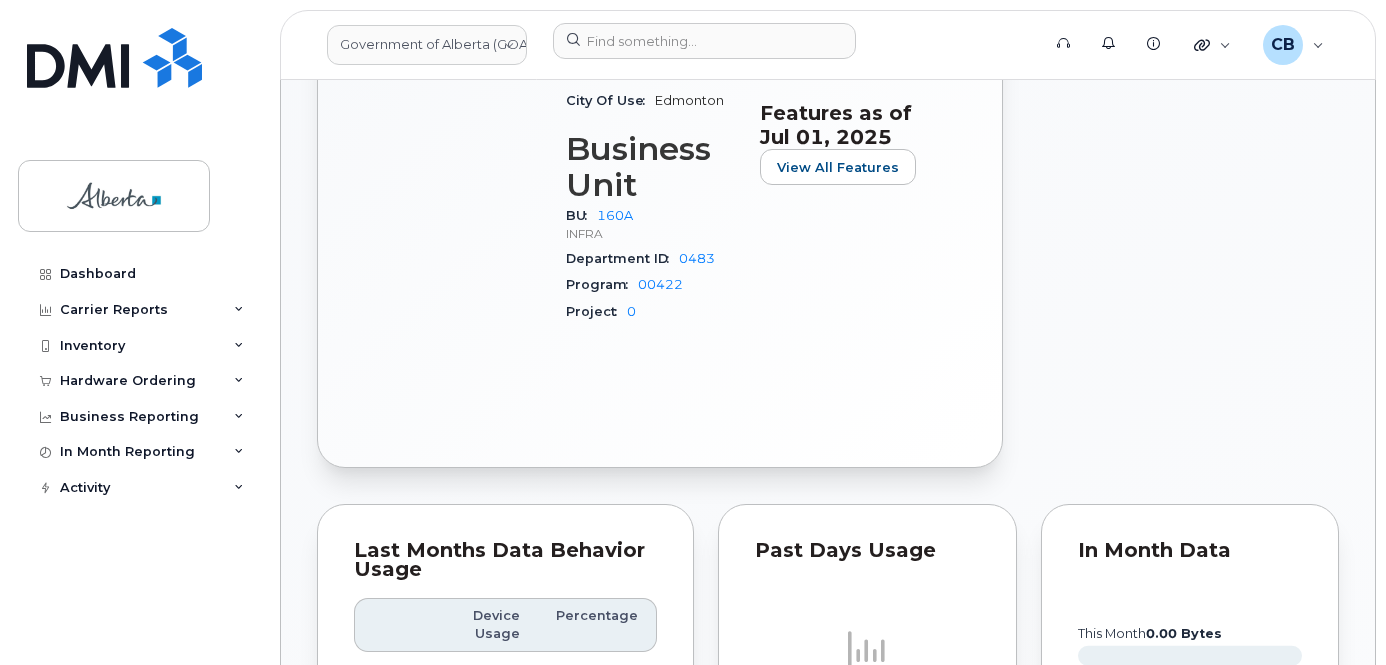 scroll, scrollTop: 26, scrollLeft: 0, axis: vertical 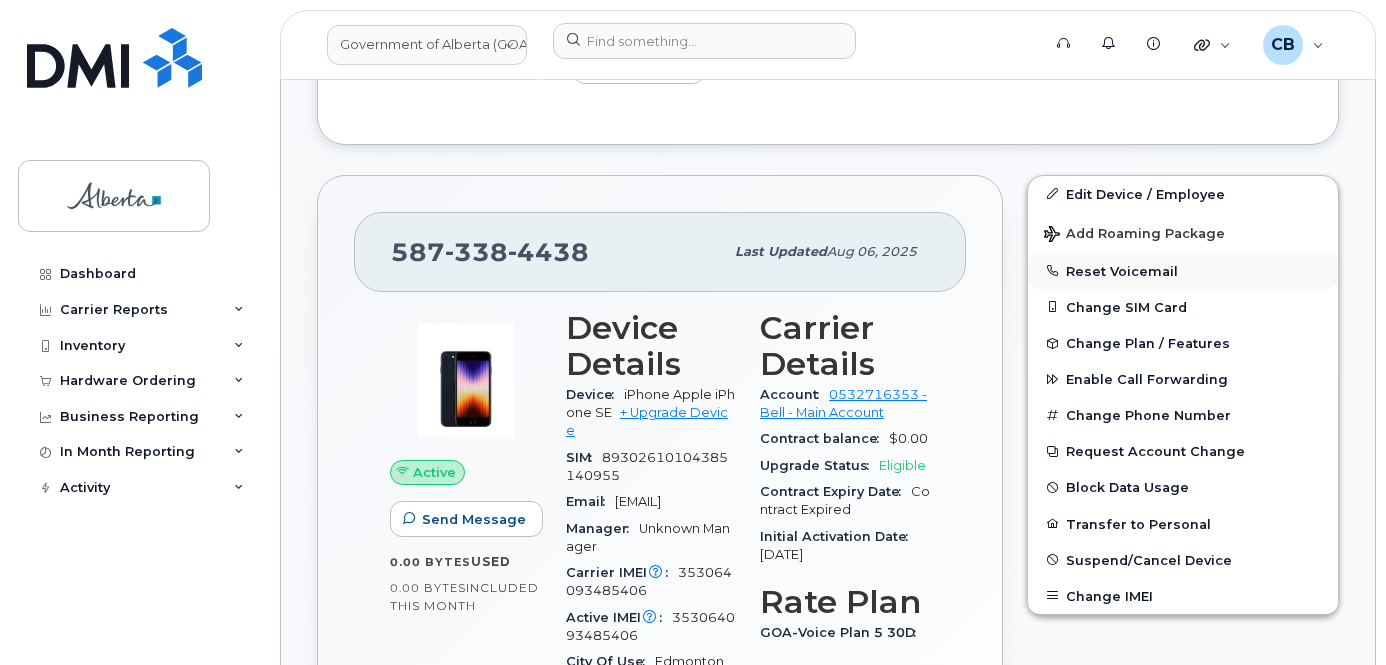 click on "Reset Voicemail" at bounding box center [1183, 271] 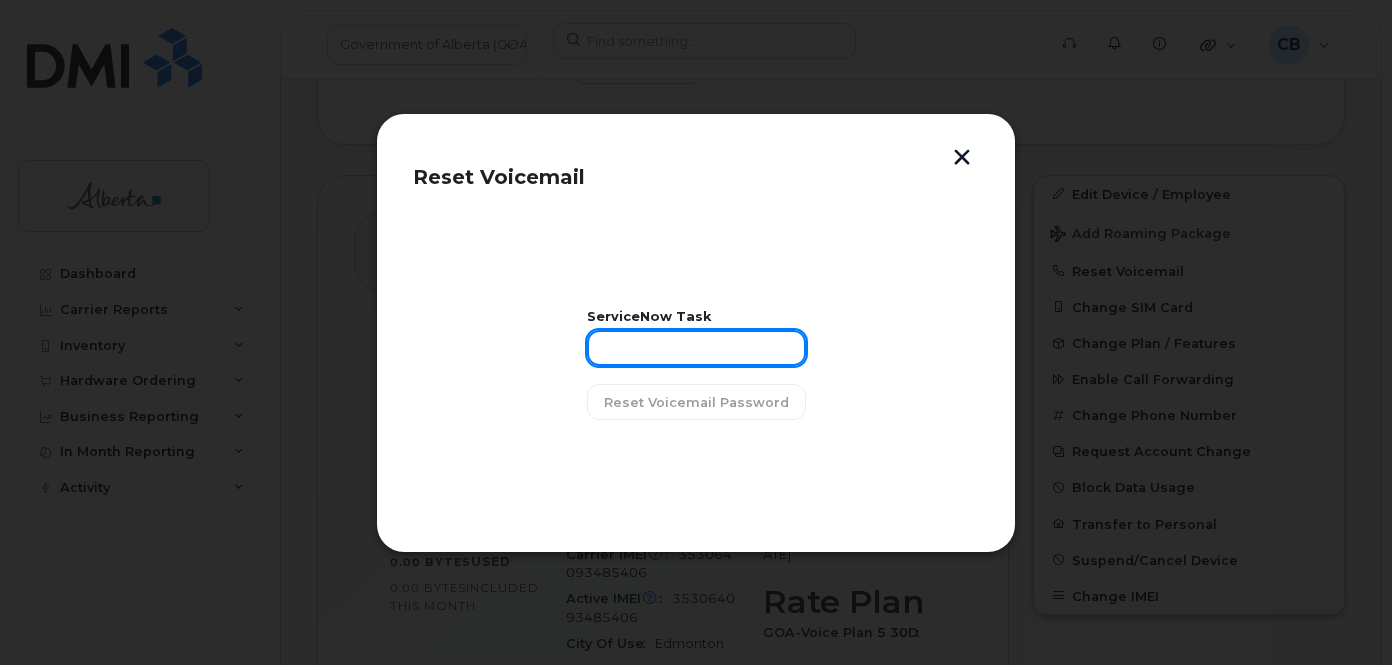 click at bounding box center [696, 348] 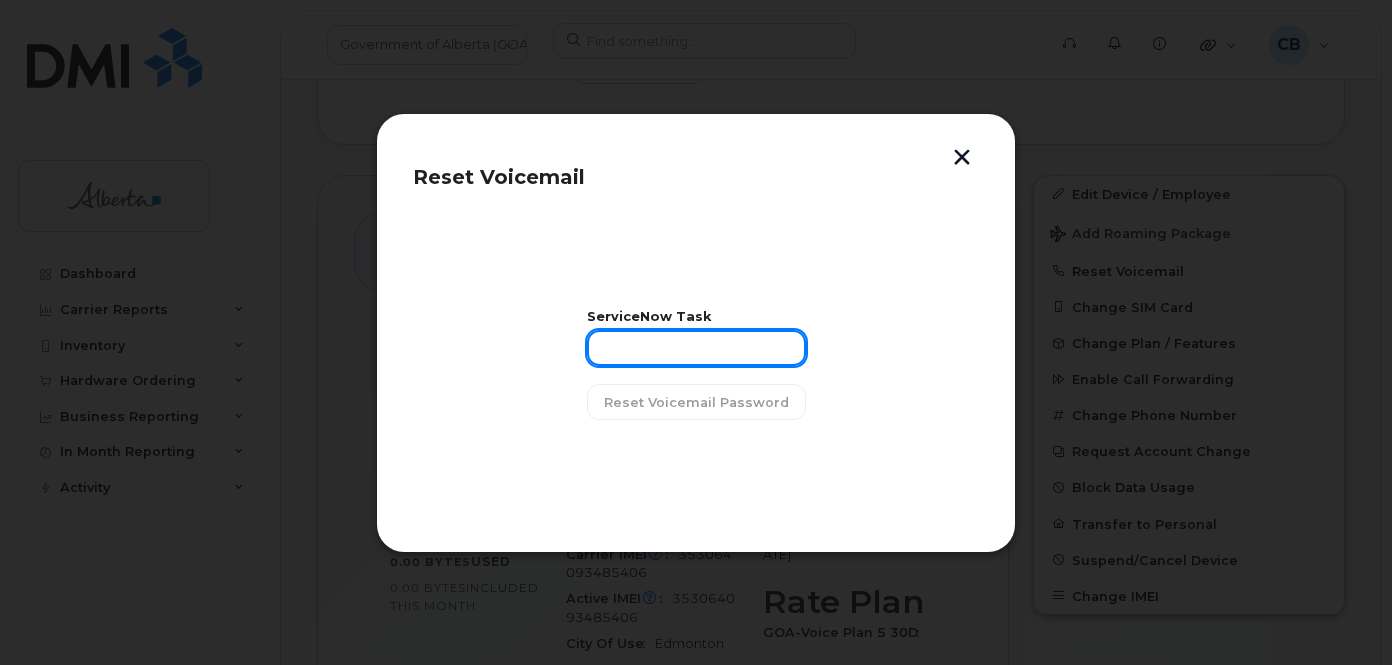 paste on "SCTASK0826976" 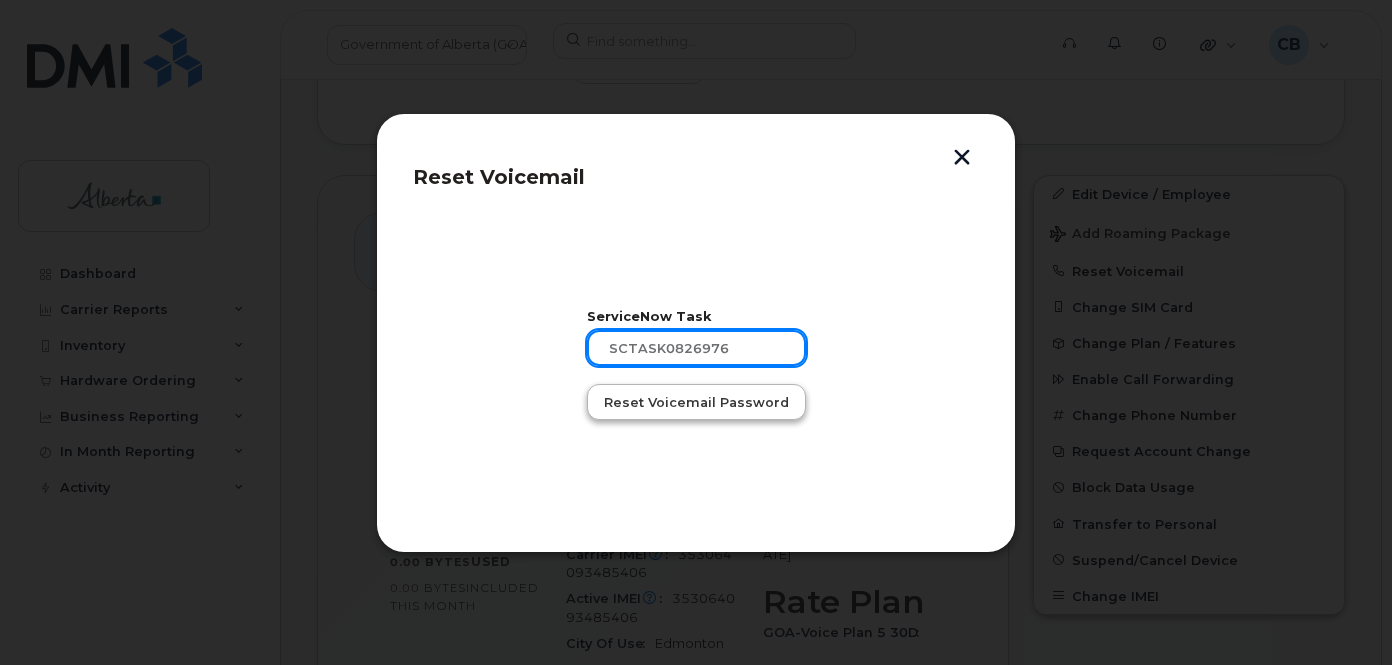 type on "SCTASK0826976" 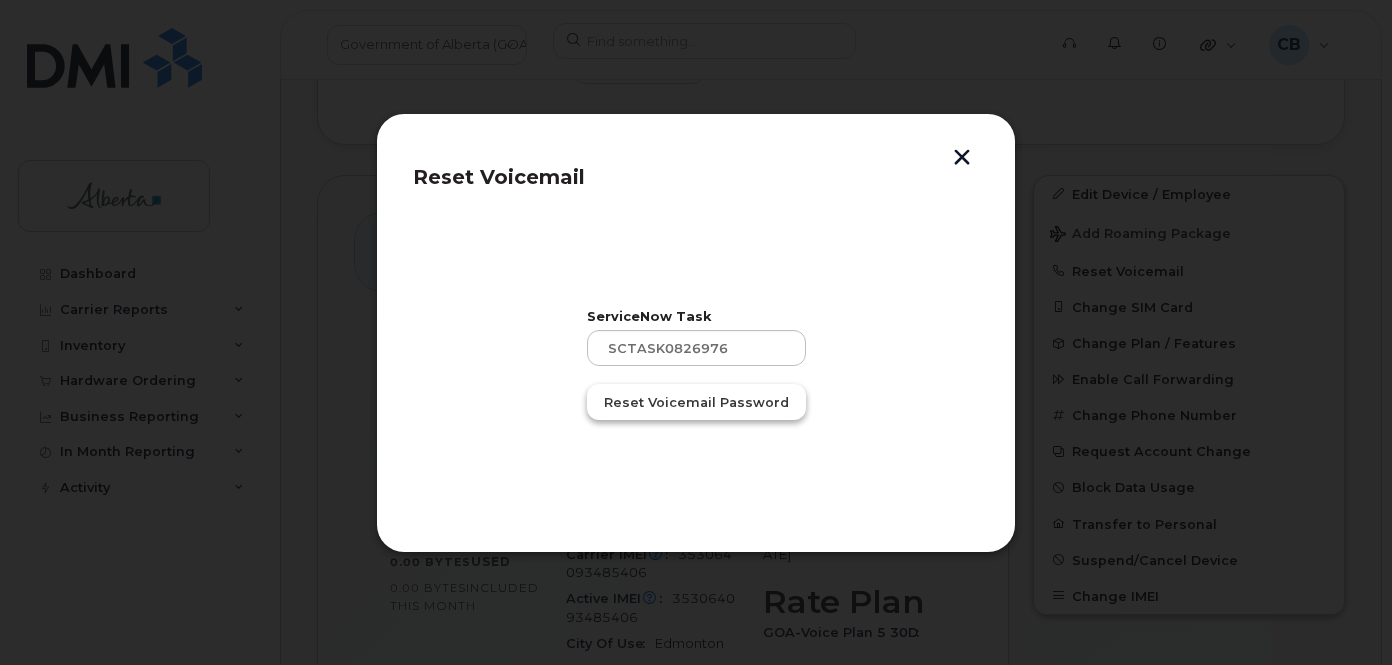 click on "Reset Voicemail Password" at bounding box center (696, 402) 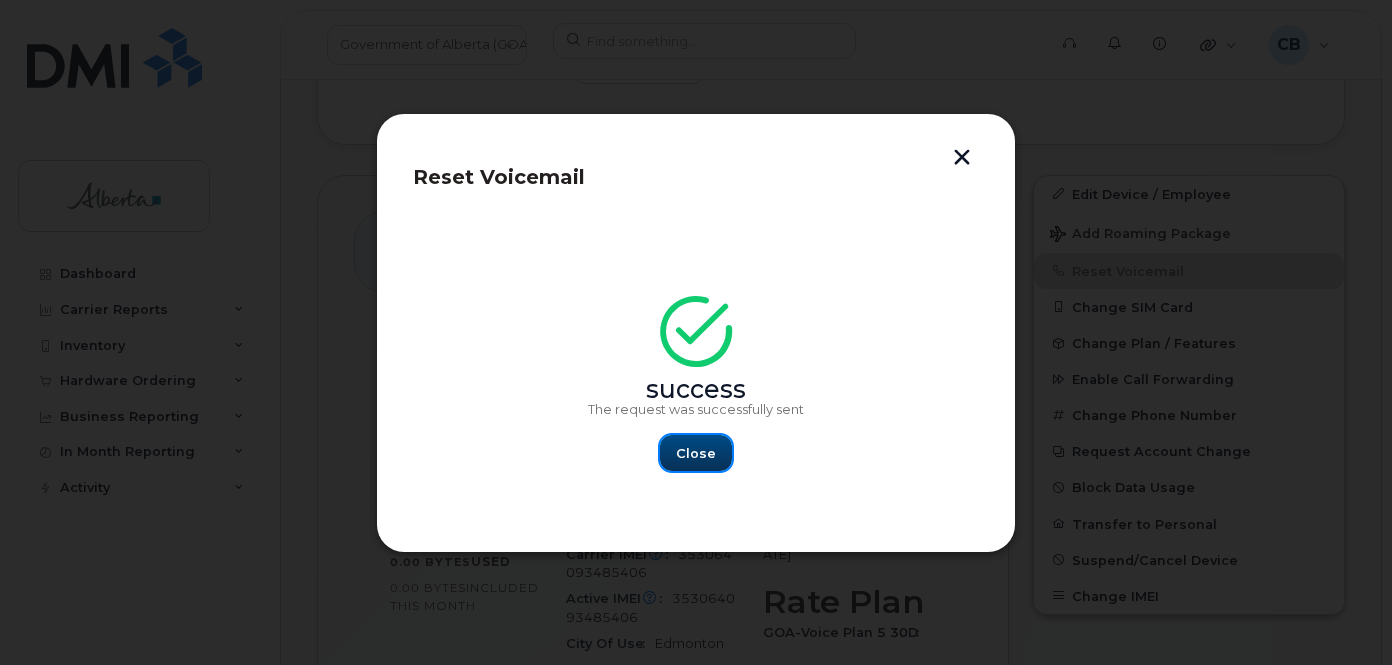 click on "Close" at bounding box center [696, 453] 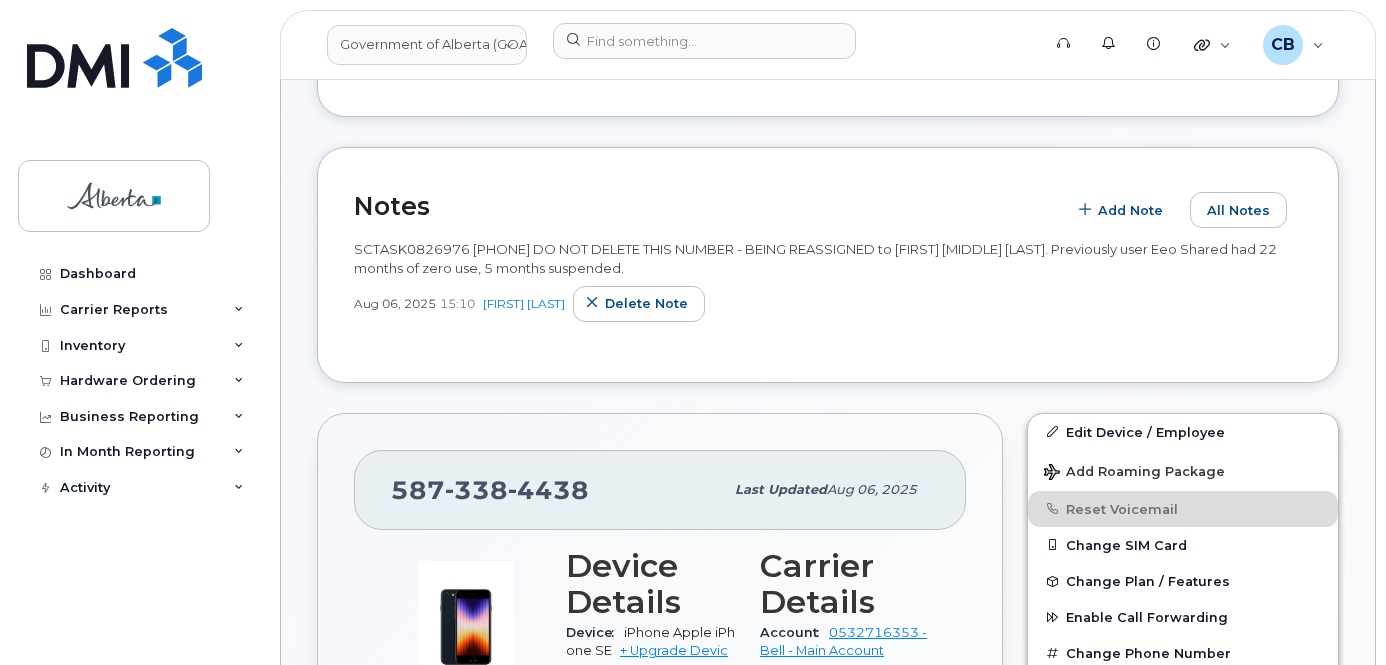 scroll, scrollTop: 255, scrollLeft: 0, axis: vertical 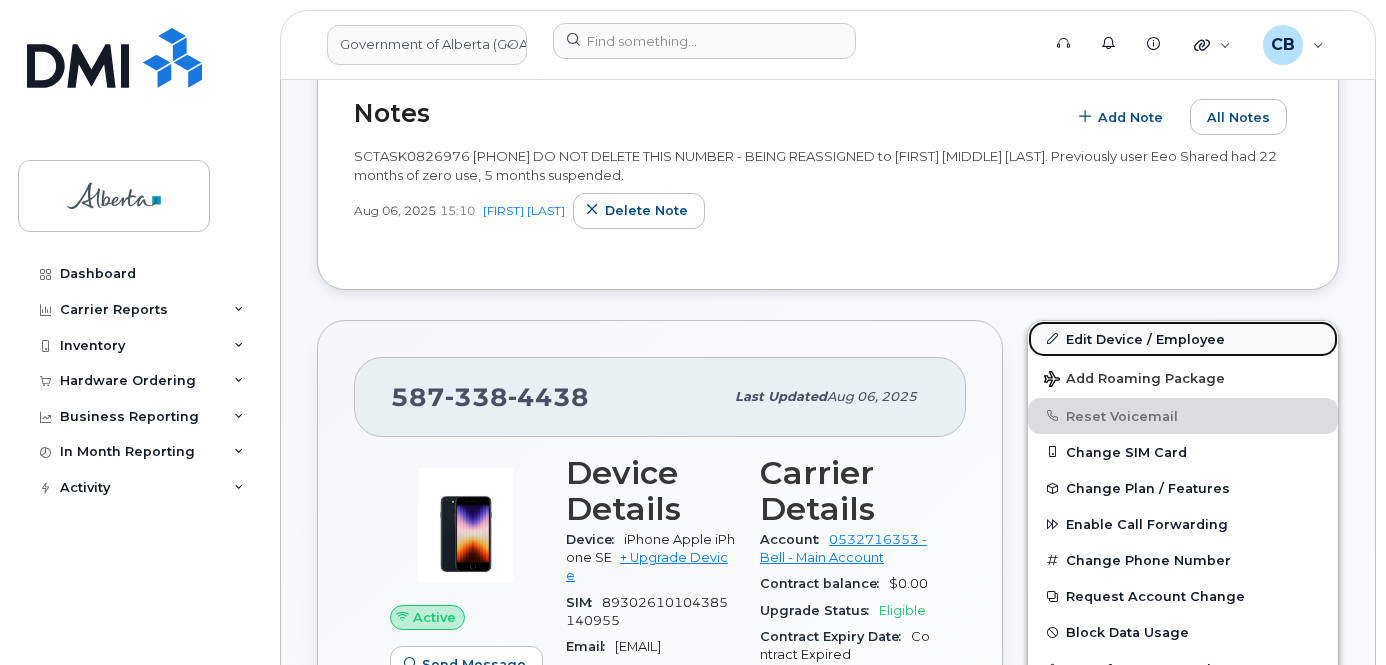 click on "Edit Device / Employee" at bounding box center [1183, 339] 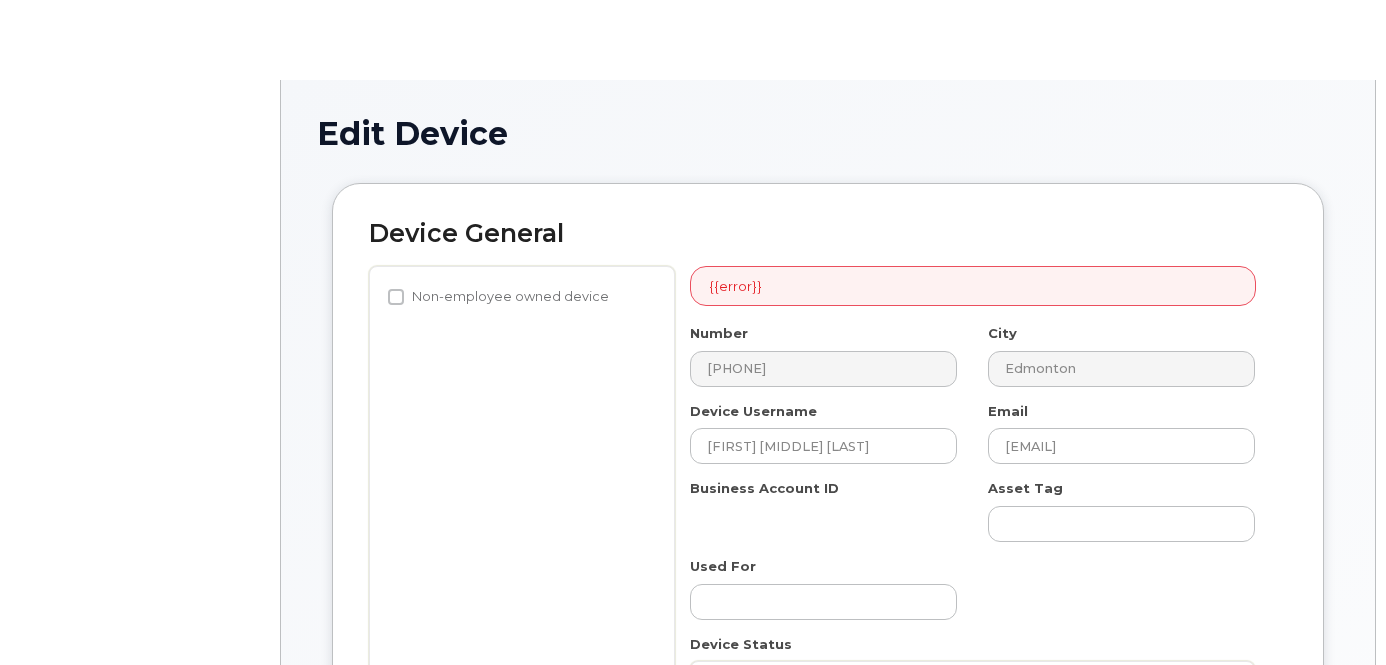 scroll, scrollTop: 0, scrollLeft: 0, axis: both 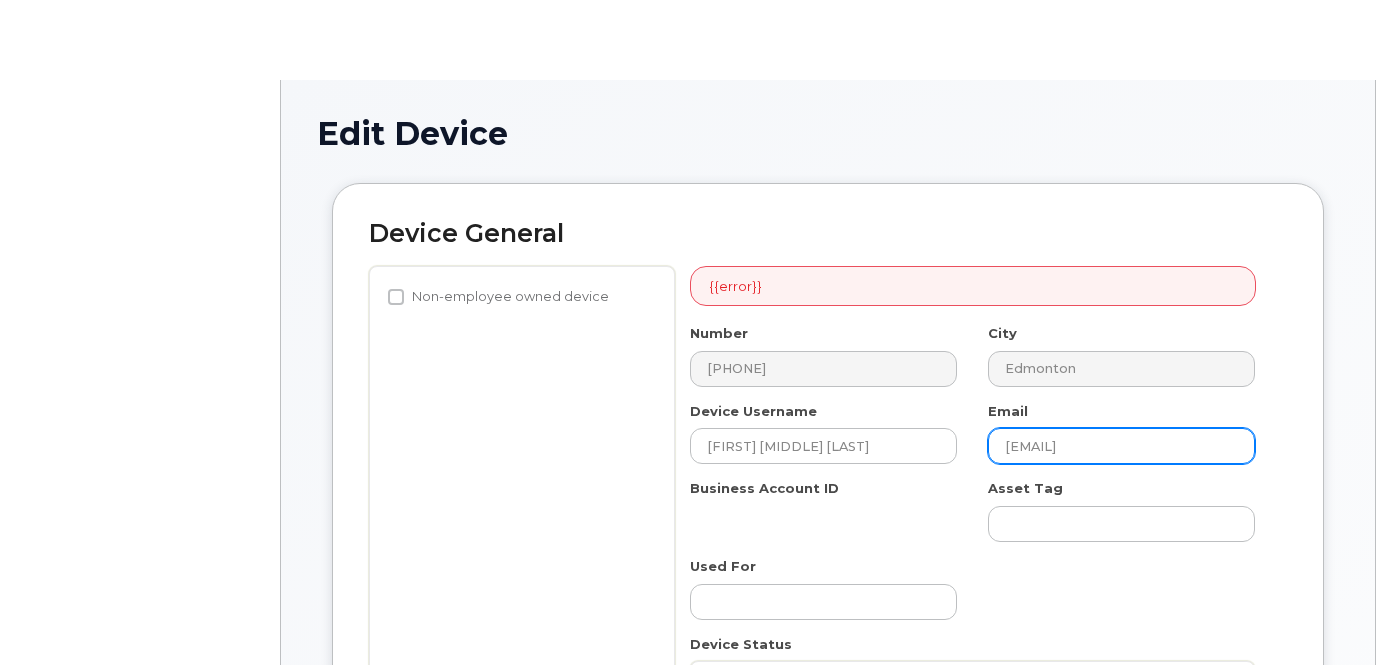 select on "4681665" 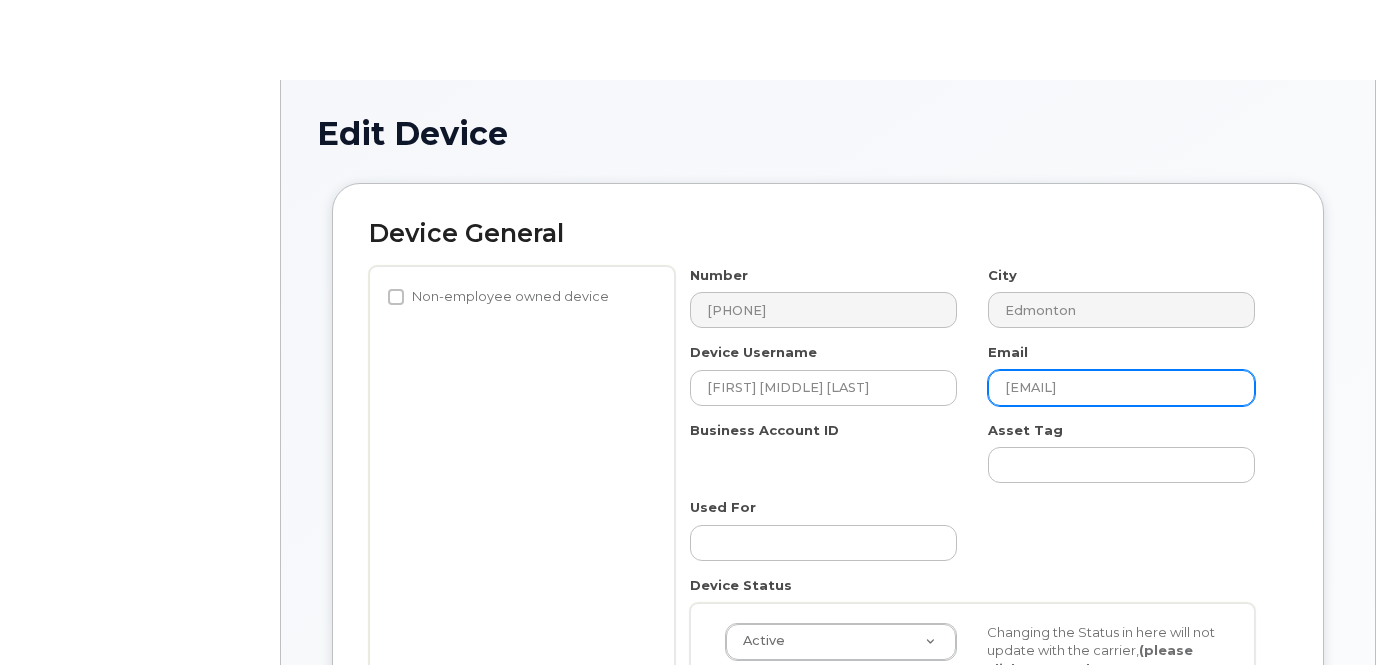 type 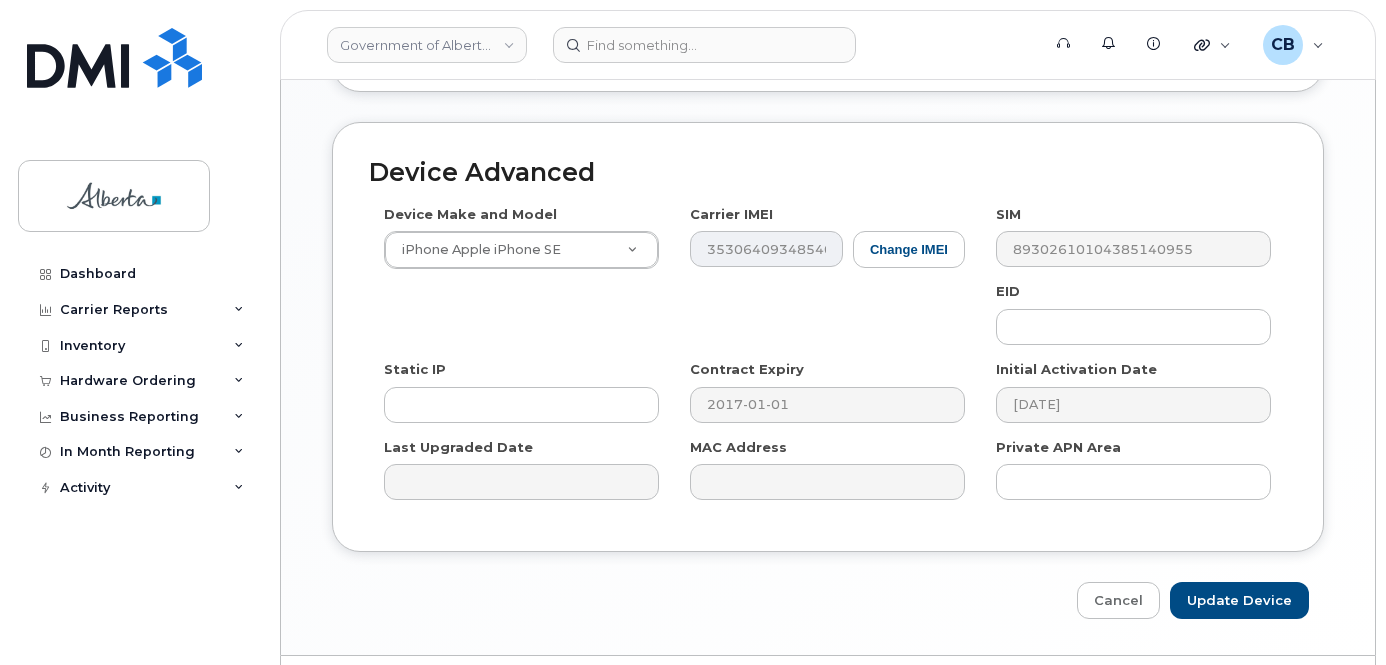 scroll, scrollTop: 1100, scrollLeft: 0, axis: vertical 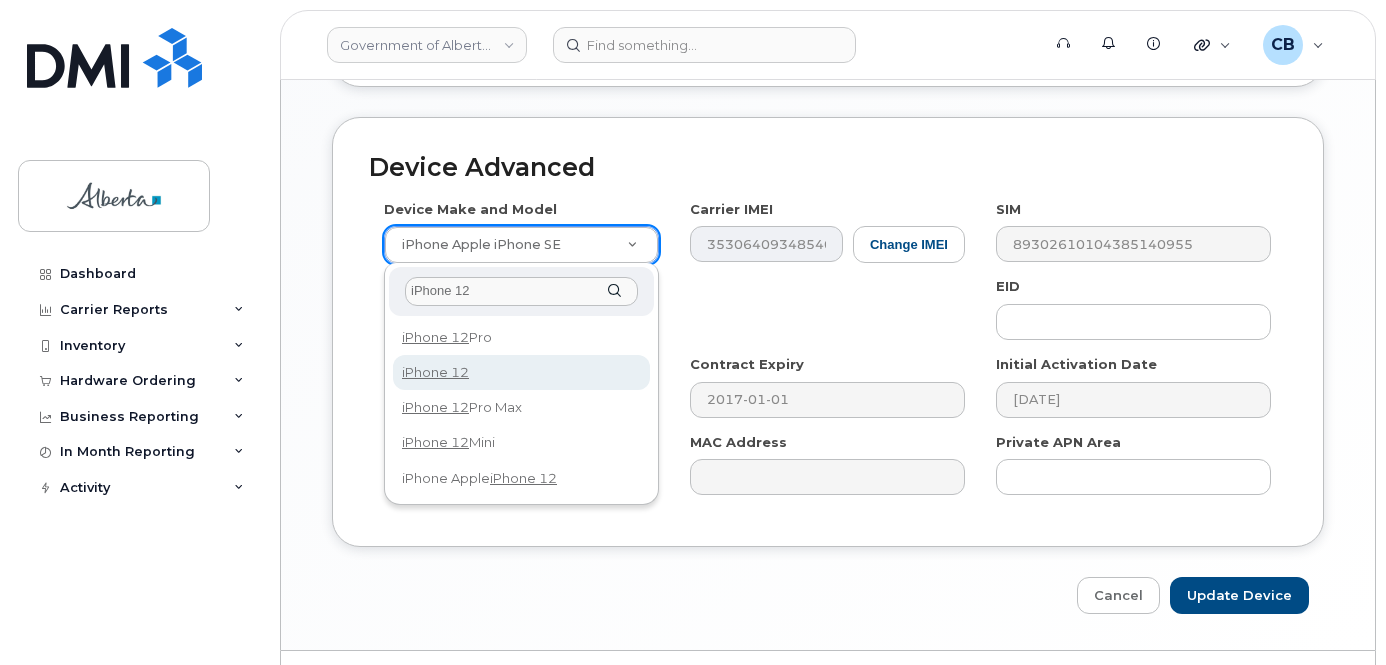 type on "iPhone 12" 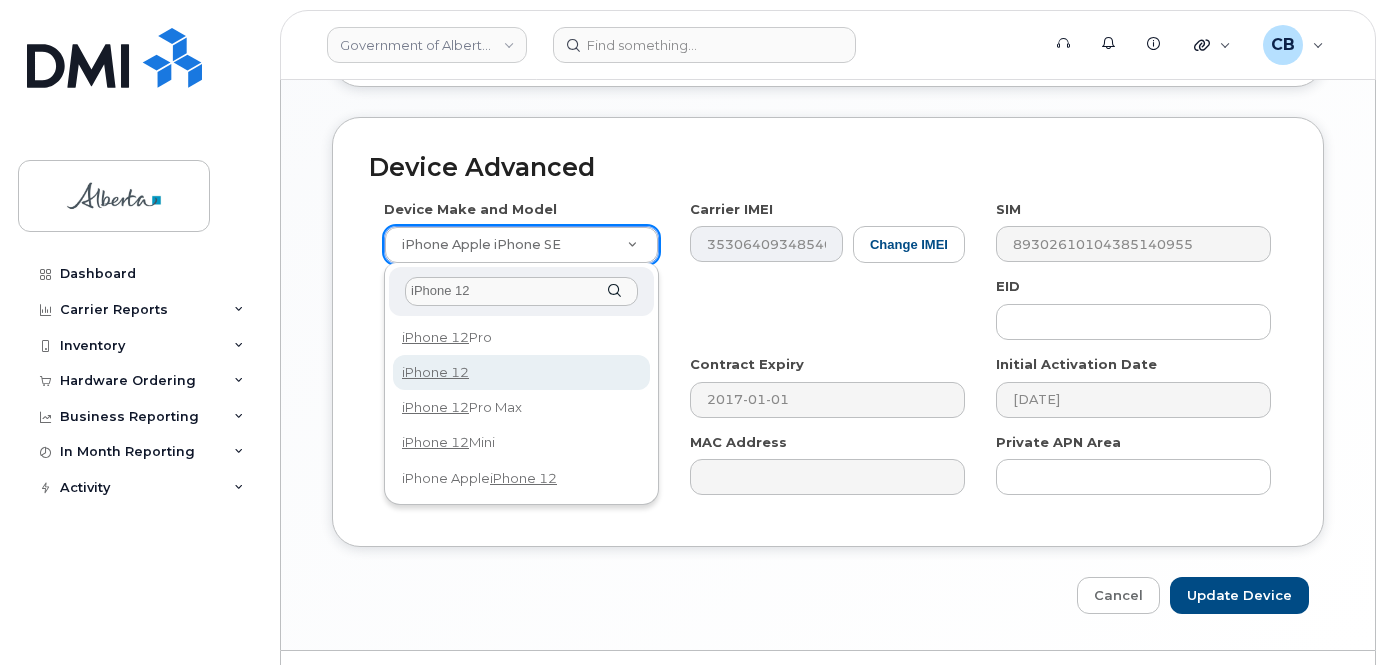 select on "2435" 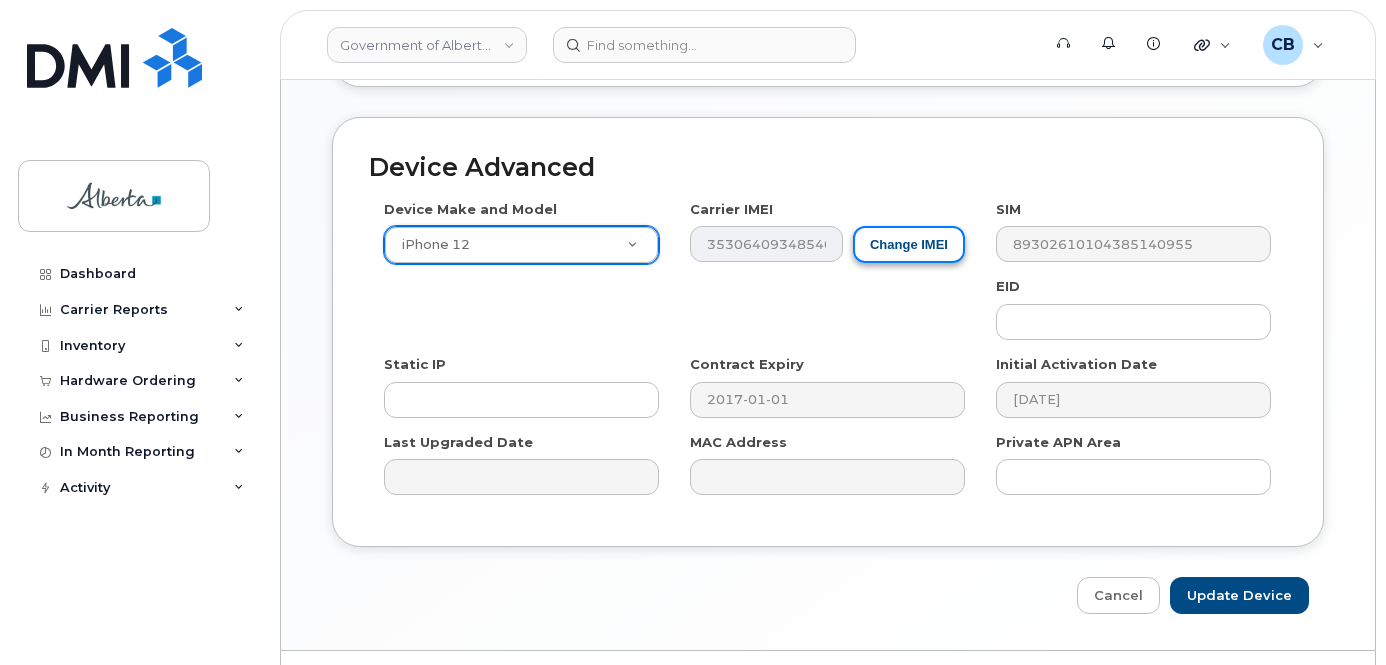 click on "Change IMEI" at bounding box center (909, 244) 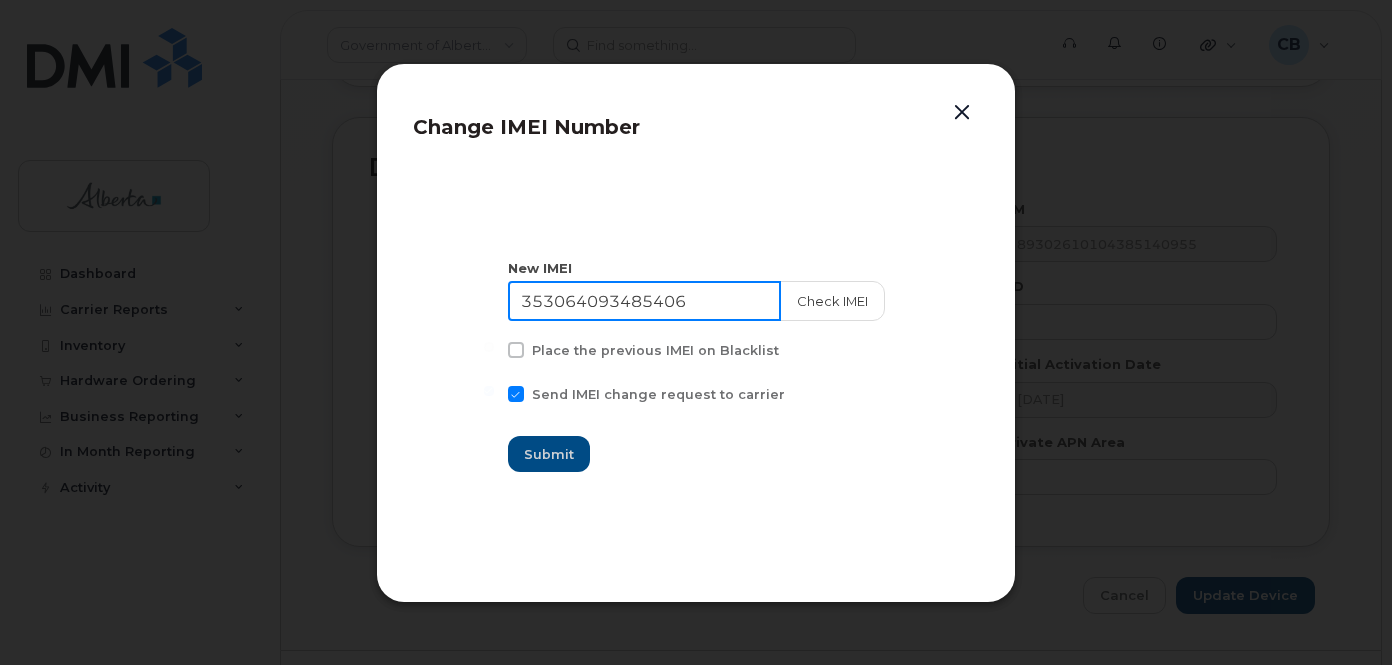 click on "353064093485406" at bounding box center [644, 301] 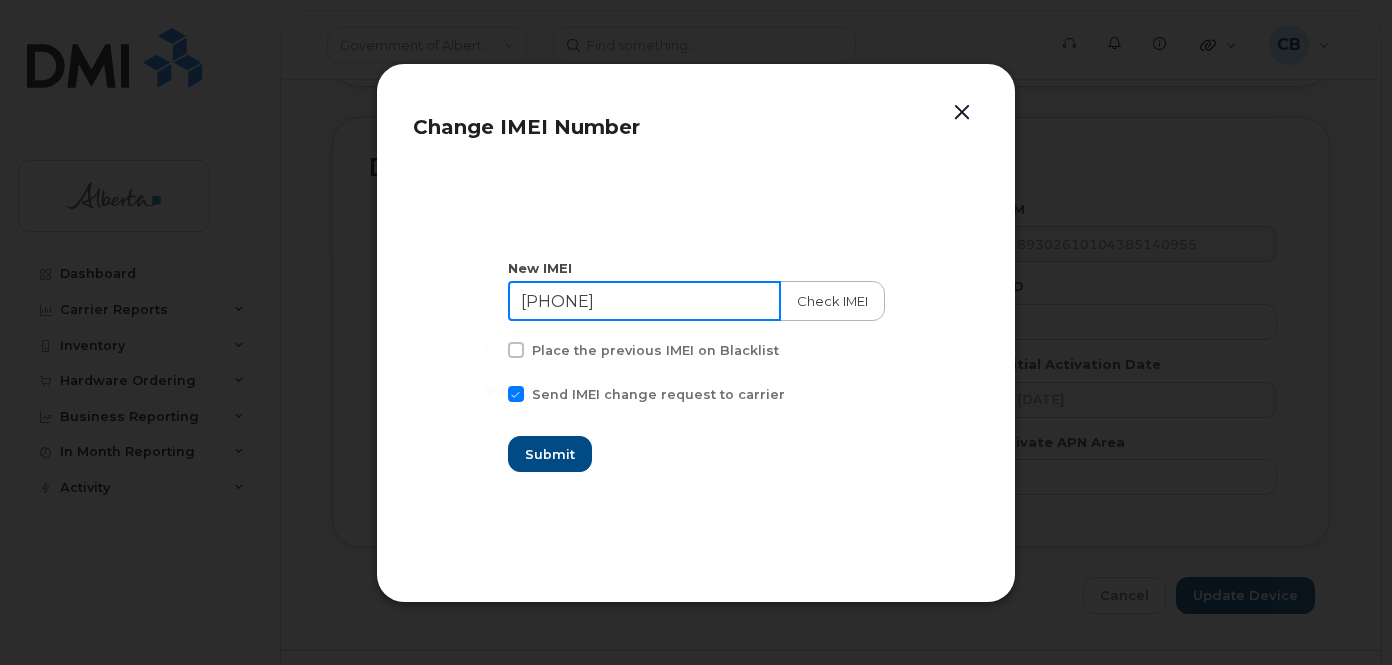 type on "354047647000291" 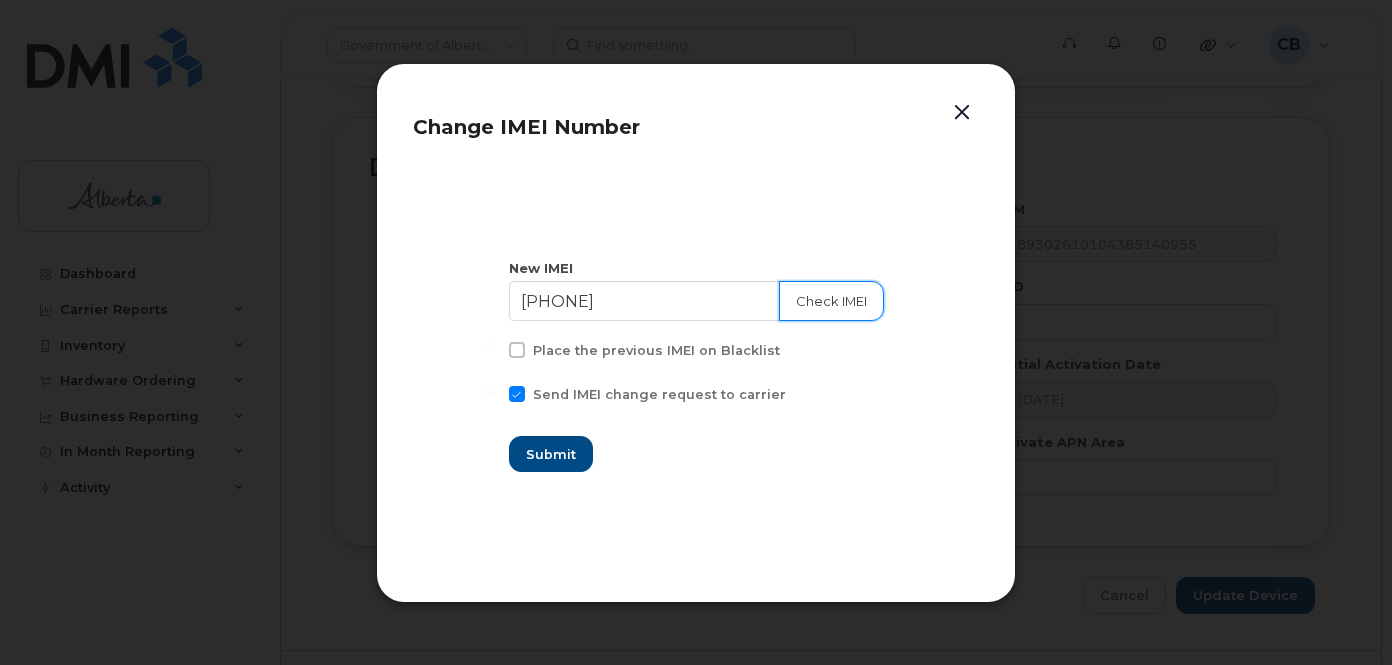 click on "Check IMEI" at bounding box center [831, 301] 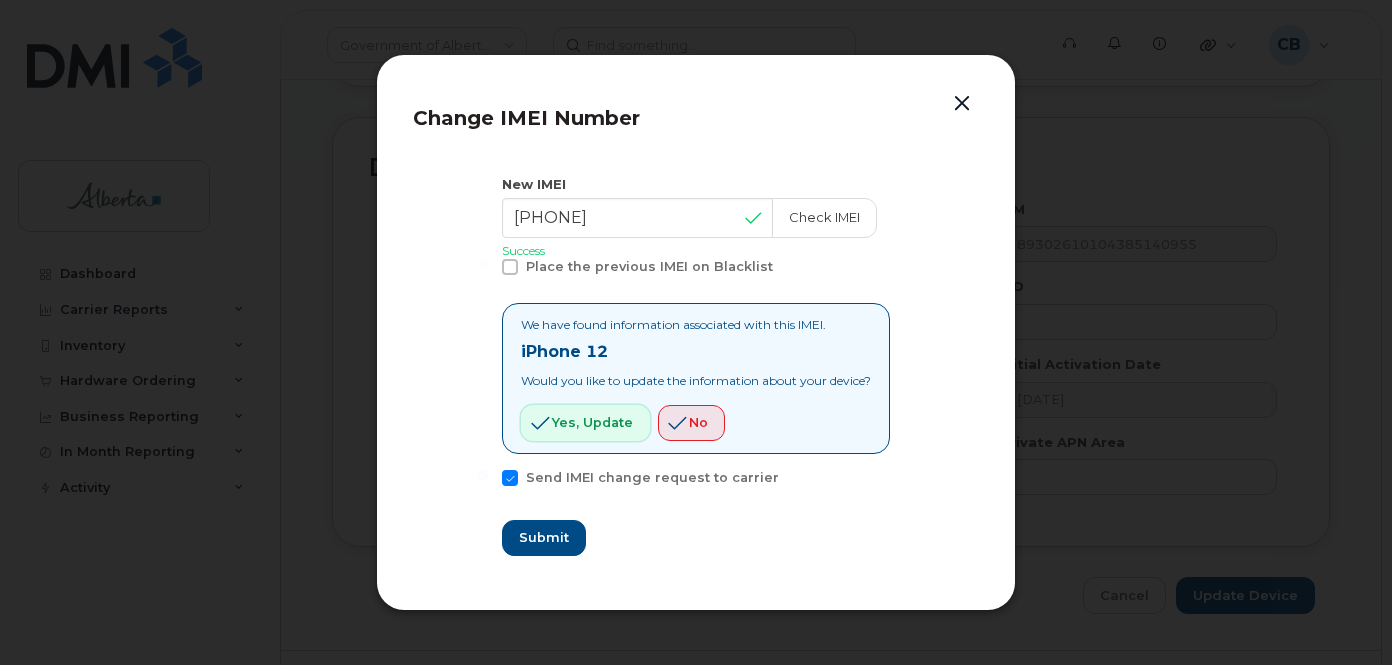 click on "Yes, update" at bounding box center (592, 422) 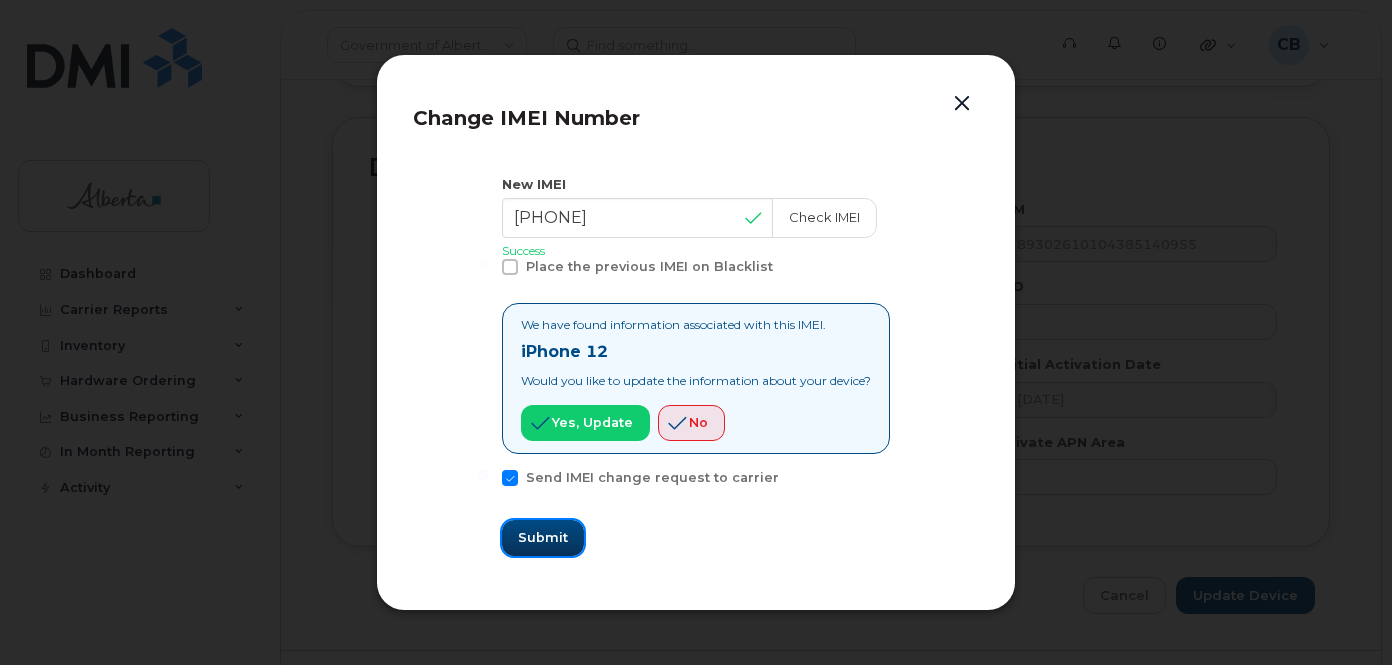 click on "Submit" at bounding box center (543, 537) 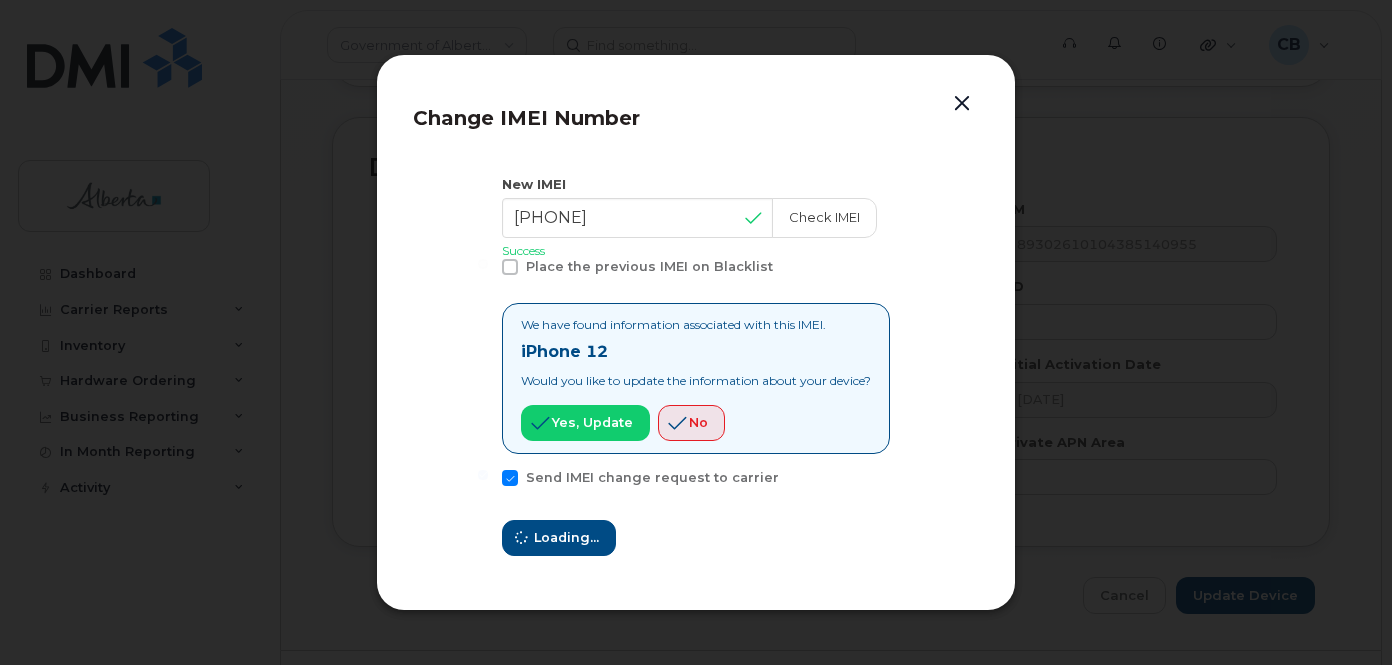 type on "354047647000291" 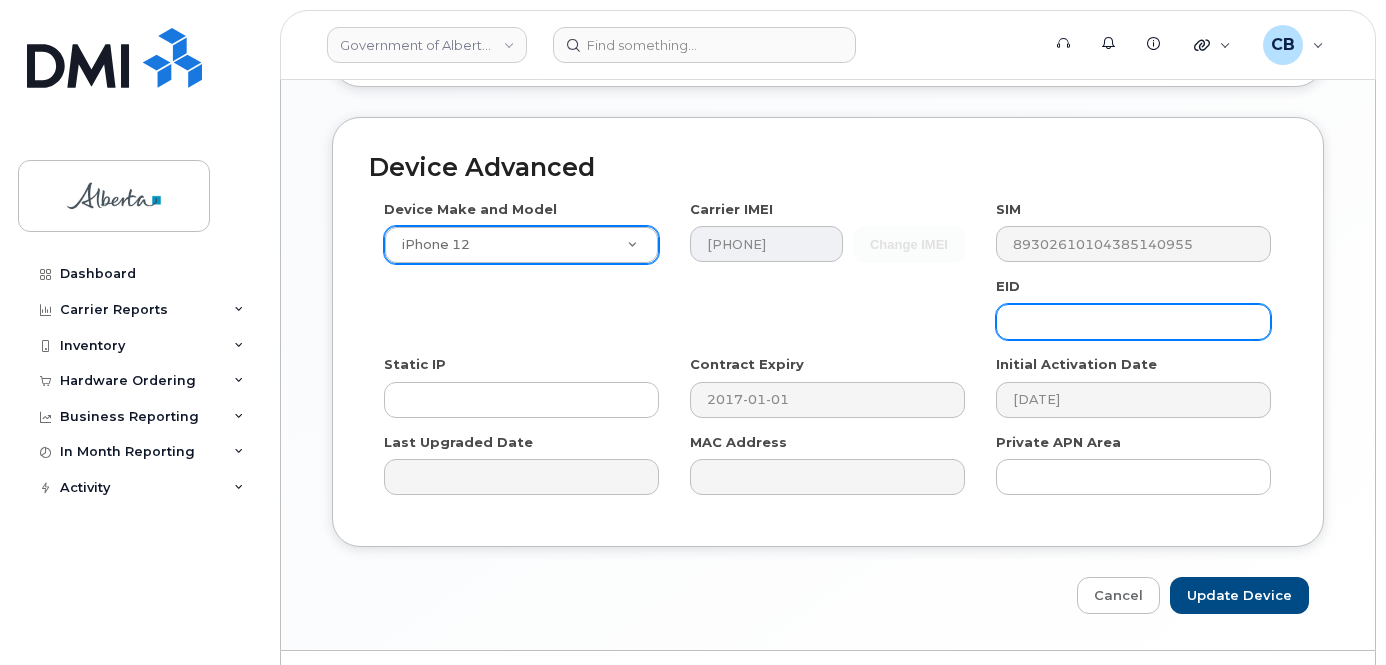 click at bounding box center (1133, 322) 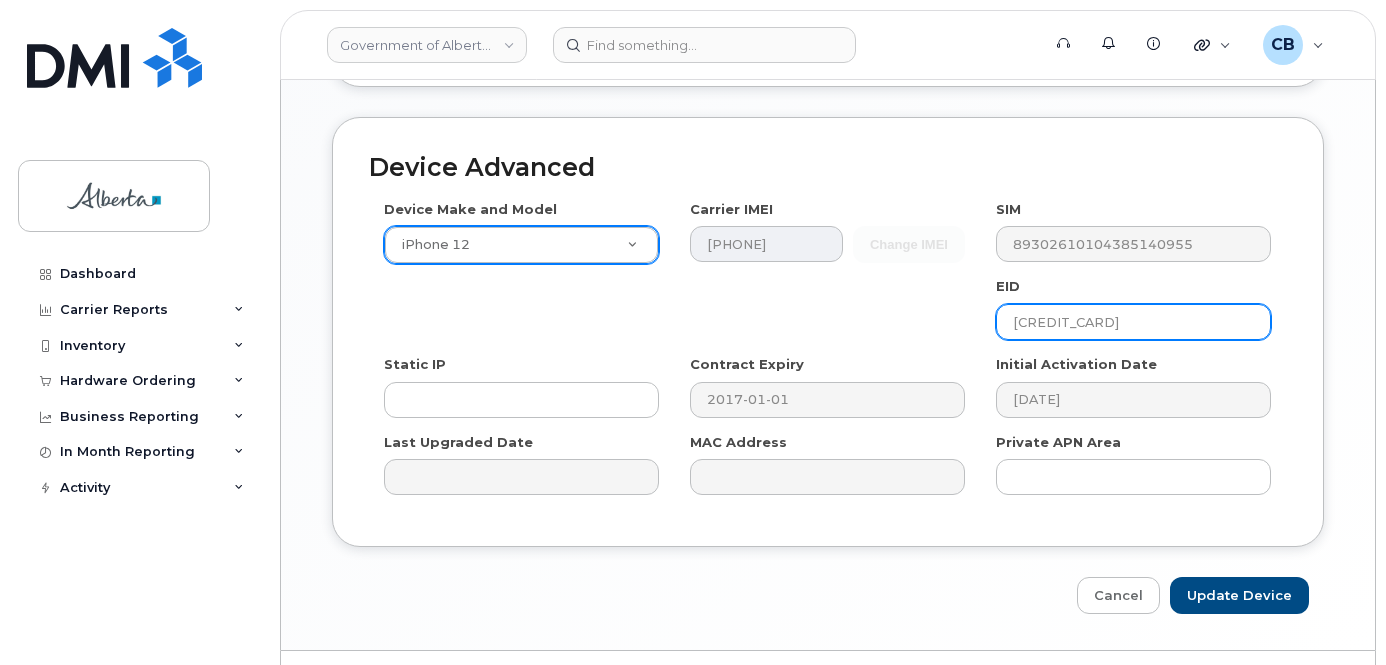 scroll, scrollTop: 0, scrollLeft: 45, axis: horizontal 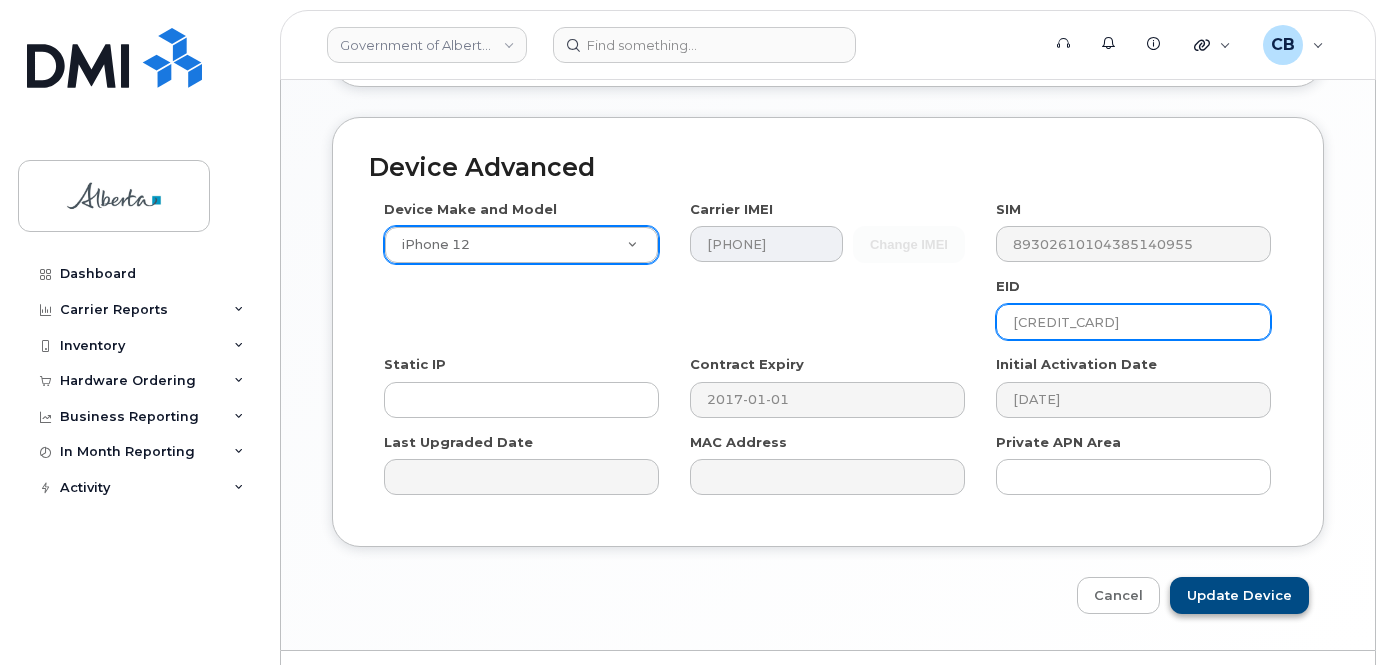 type on "89049032006008882600073637338708" 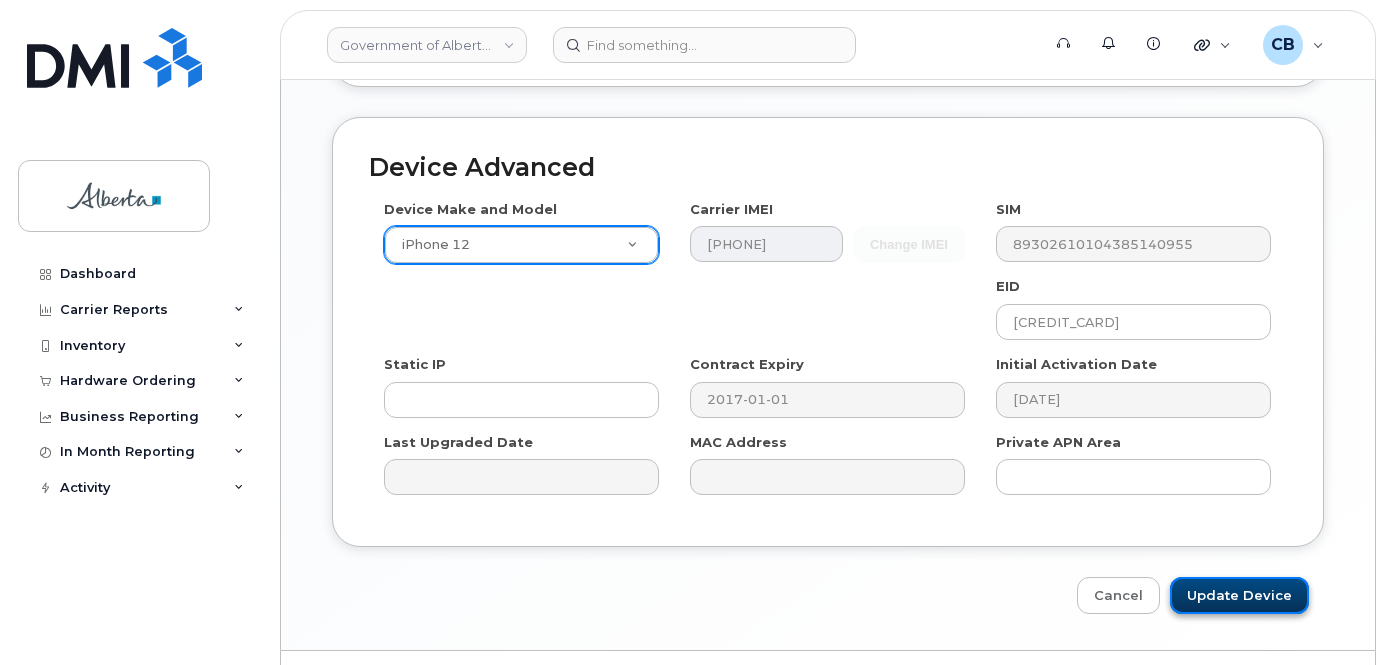 scroll, scrollTop: 0, scrollLeft: 0, axis: both 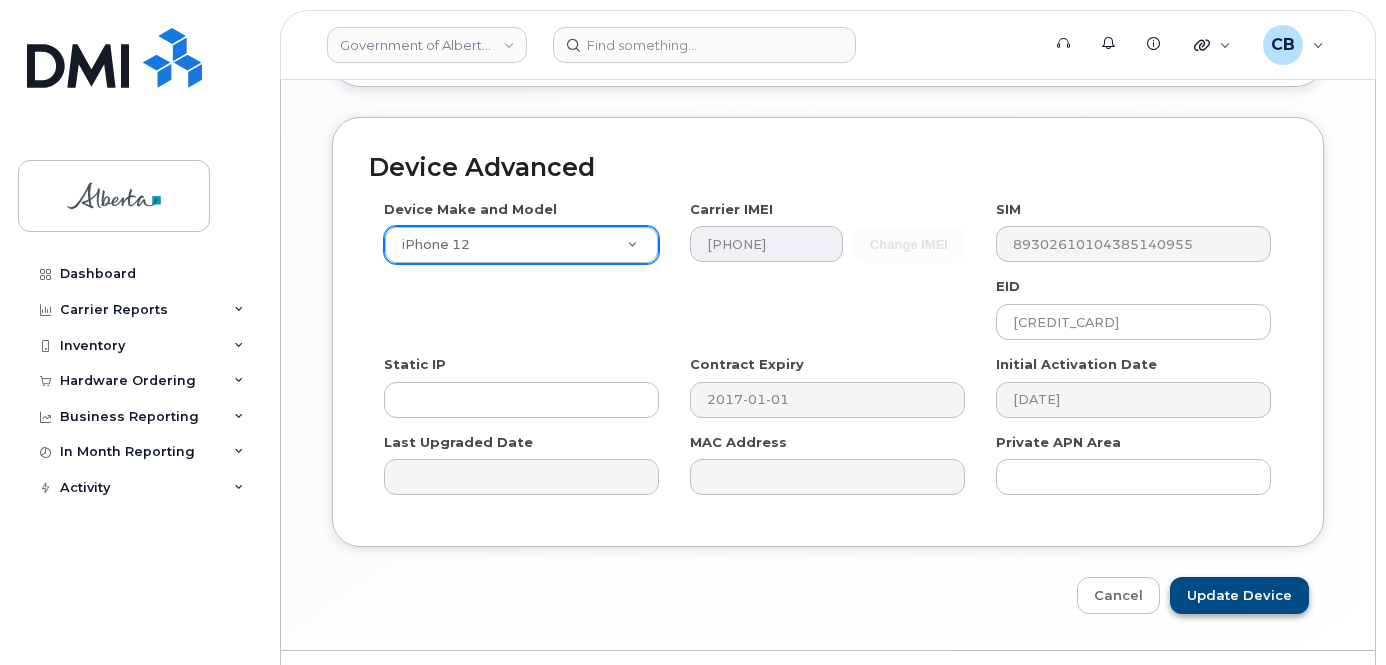 type on "Saving..." 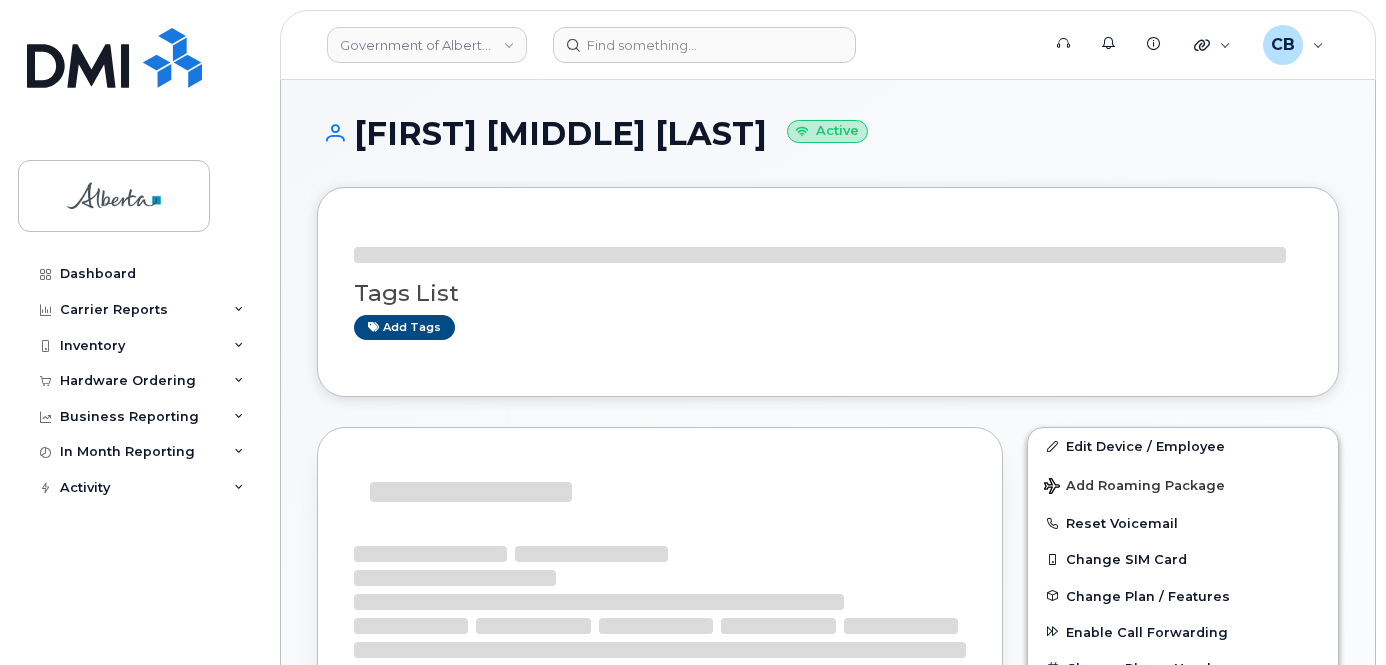 scroll, scrollTop: 0, scrollLeft: 0, axis: both 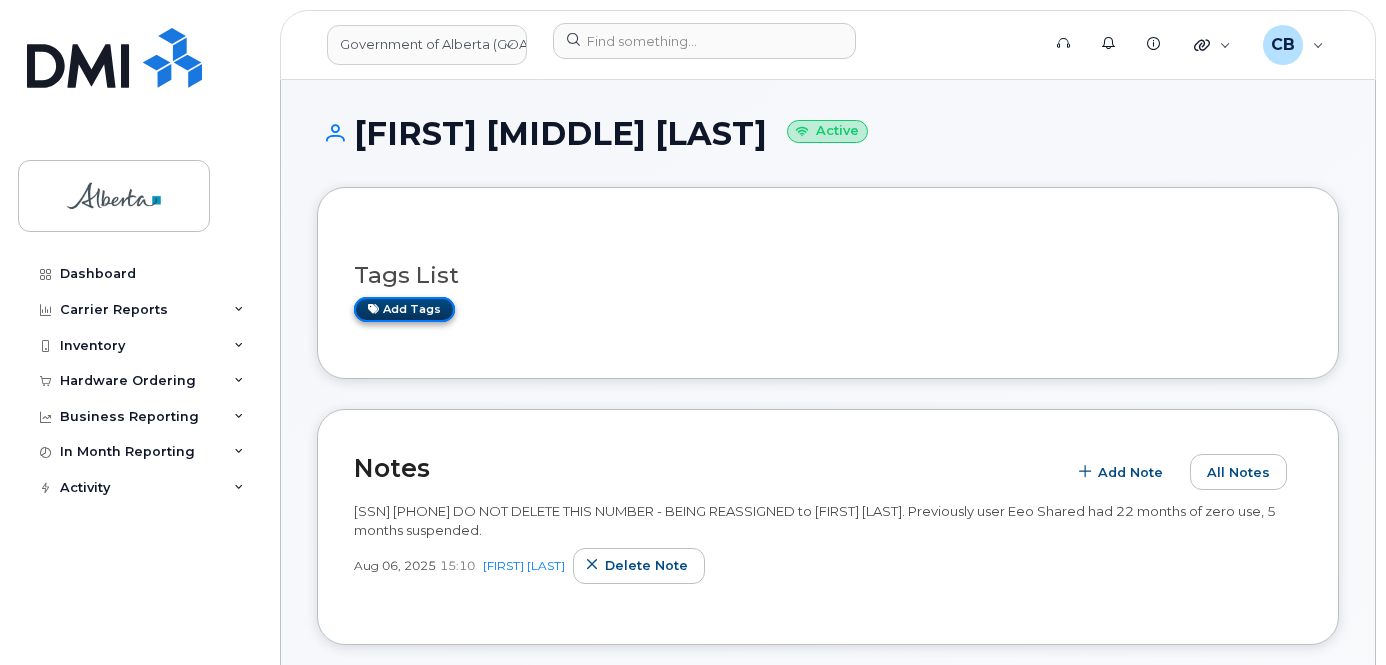 click on "Add tags" at bounding box center (404, 309) 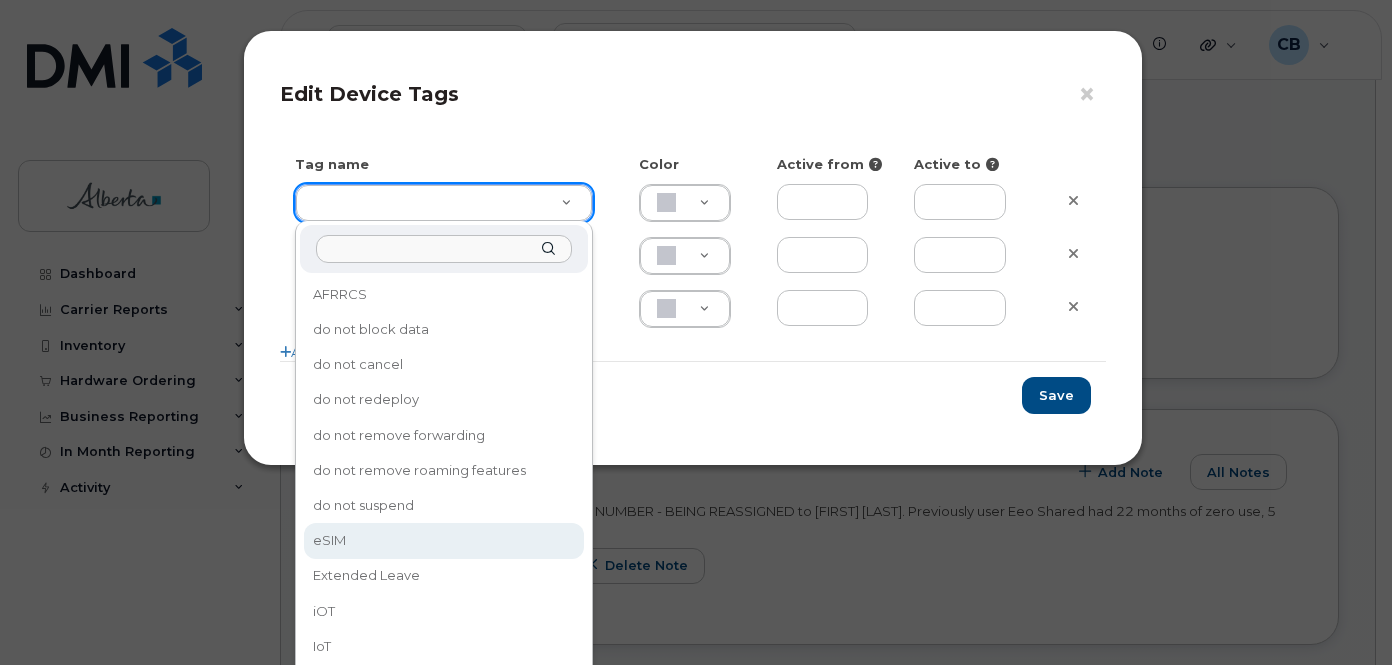 type on "eSIM" 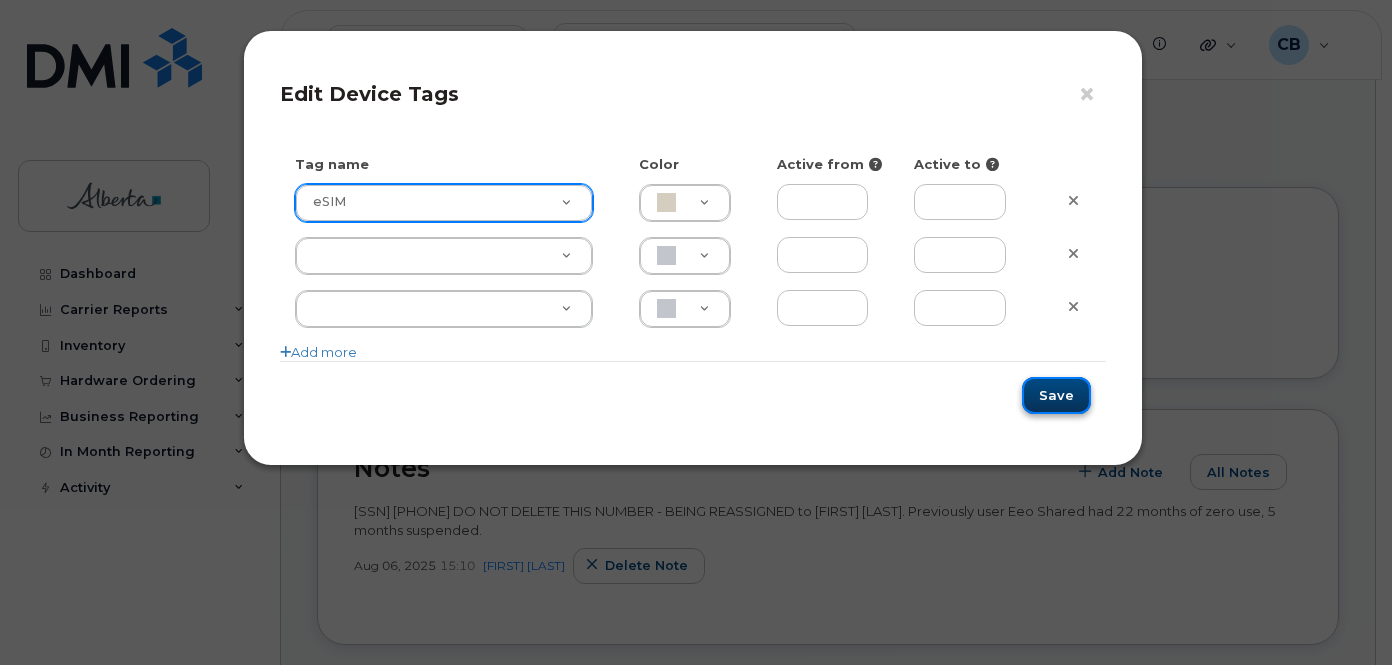 click on "Save" at bounding box center [1056, 395] 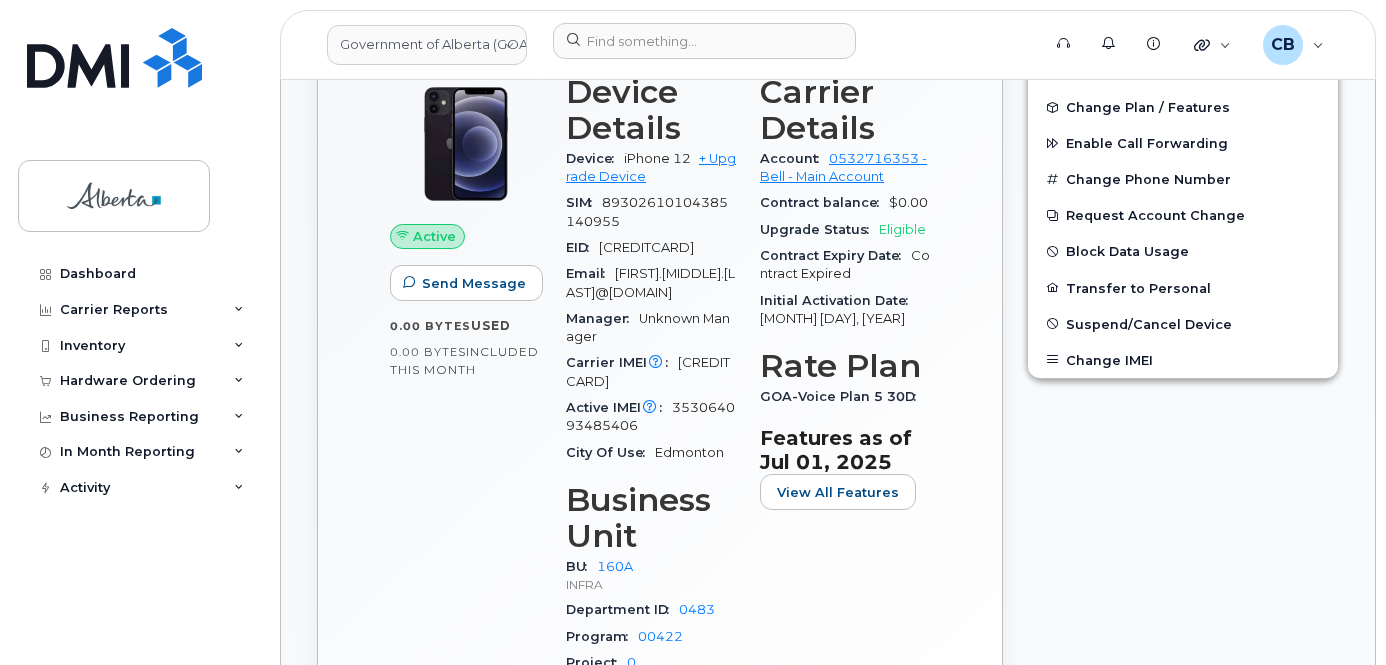 scroll, scrollTop: 700, scrollLeft: 0, axis: vertical 